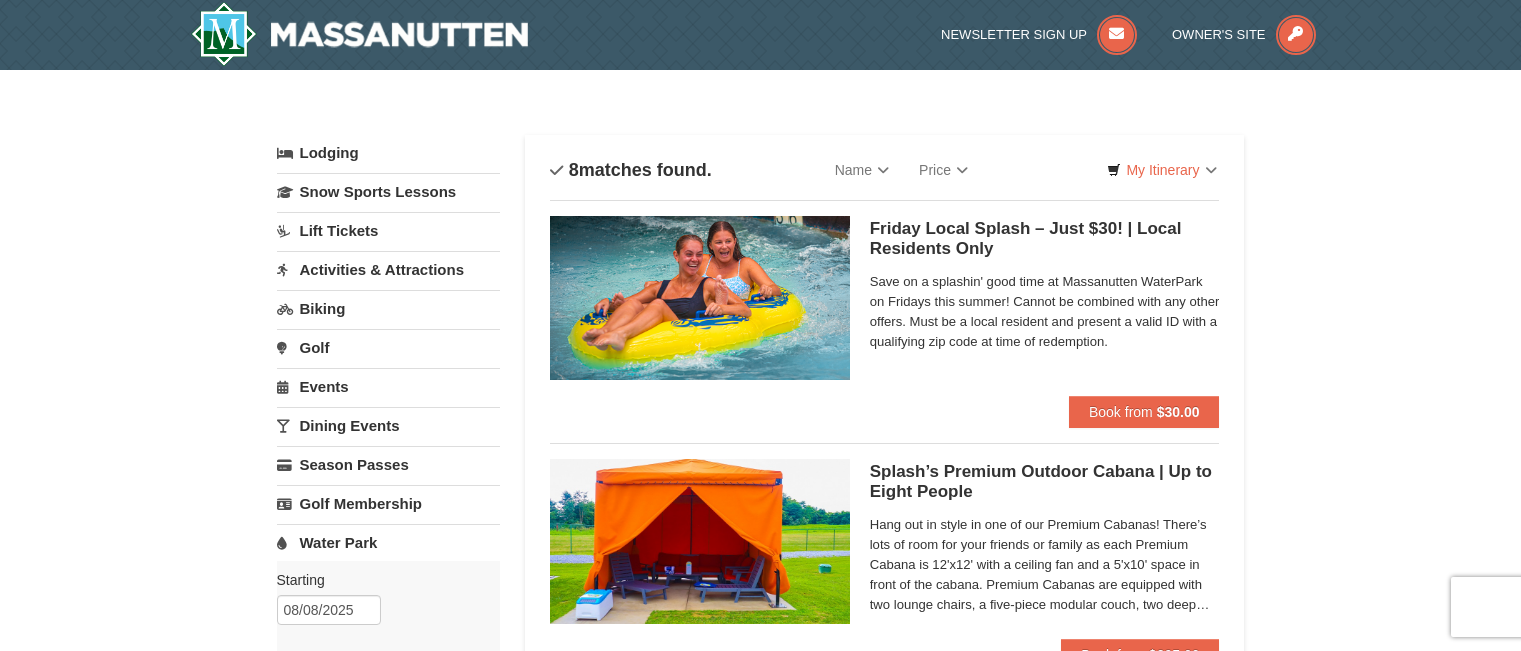 scroll, scrollTop: 0, scrollLeft: 0, axis: both 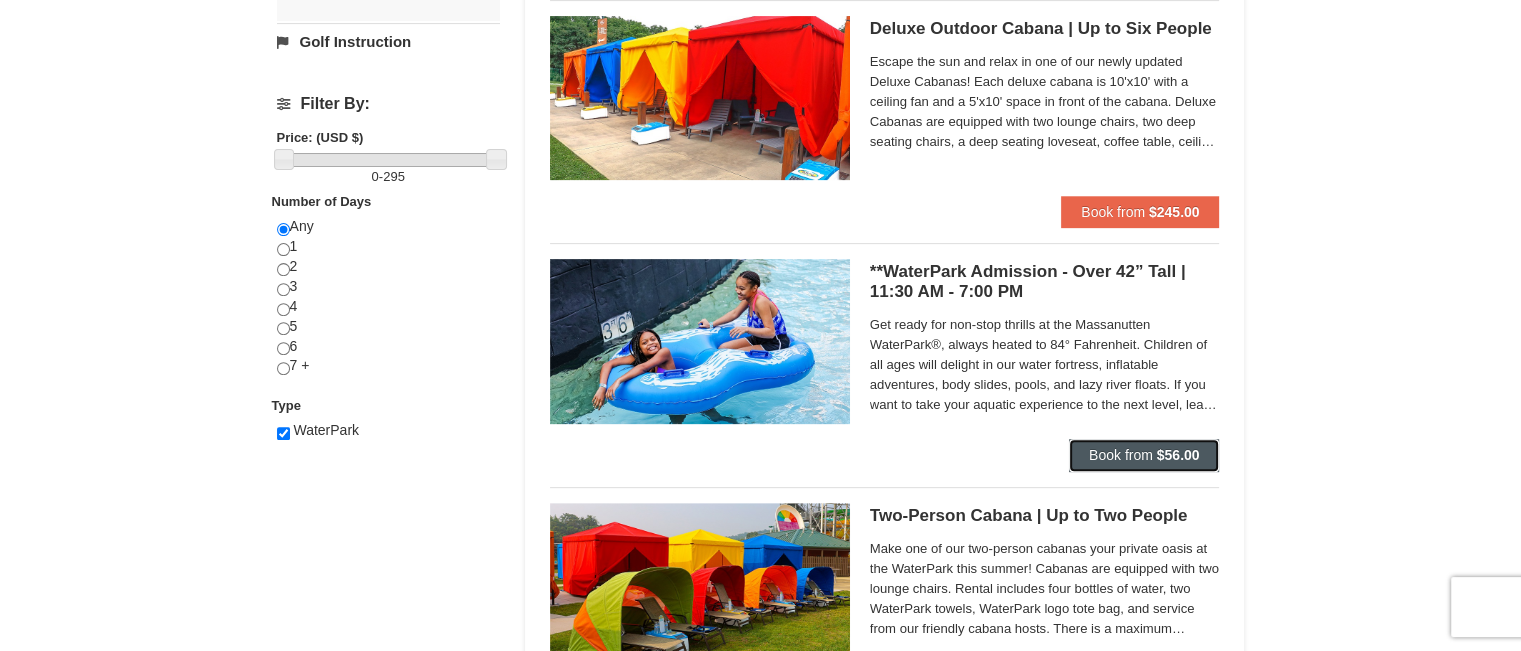 click on "Book from" at bounding box center (1121, 455) 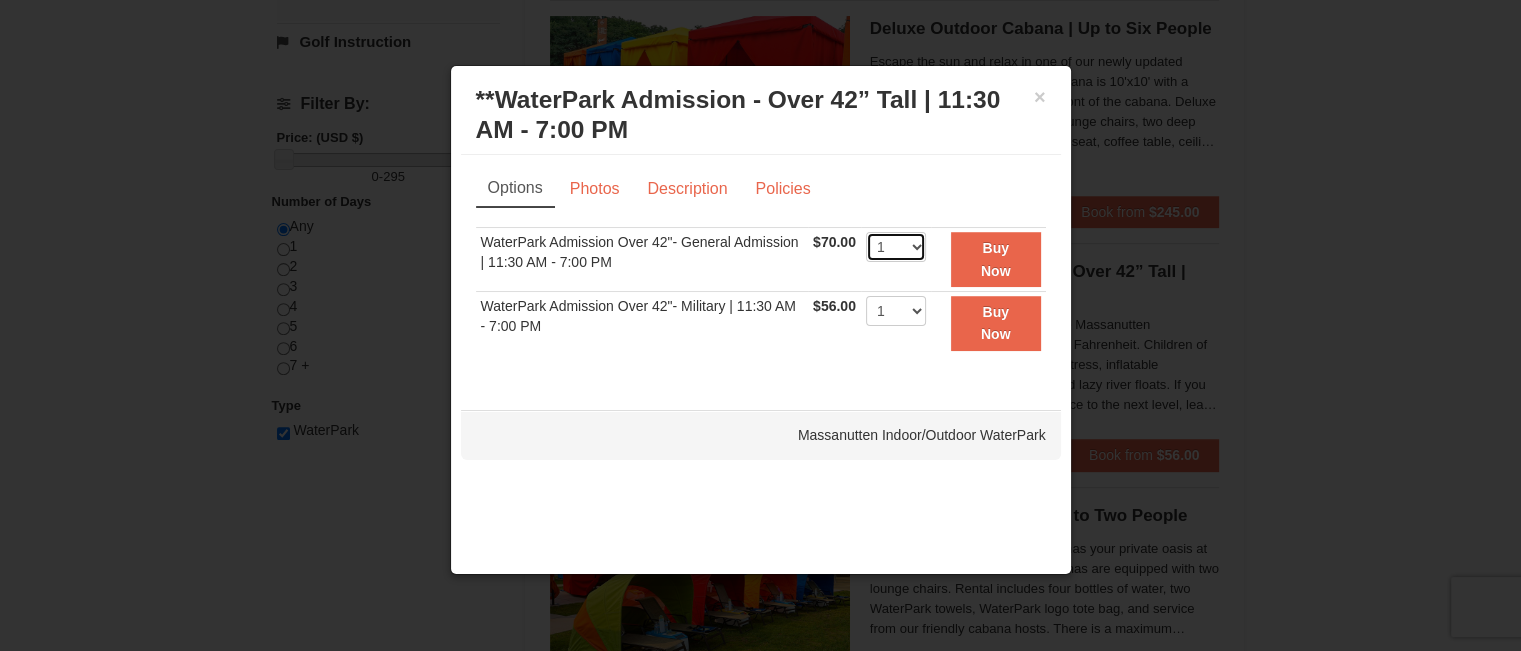 click on "1
2
3
4
5
6
7
8
9
10
11
12
13
14
15
16
17
18
19
20
21 22" at bounding box center (896, 247) 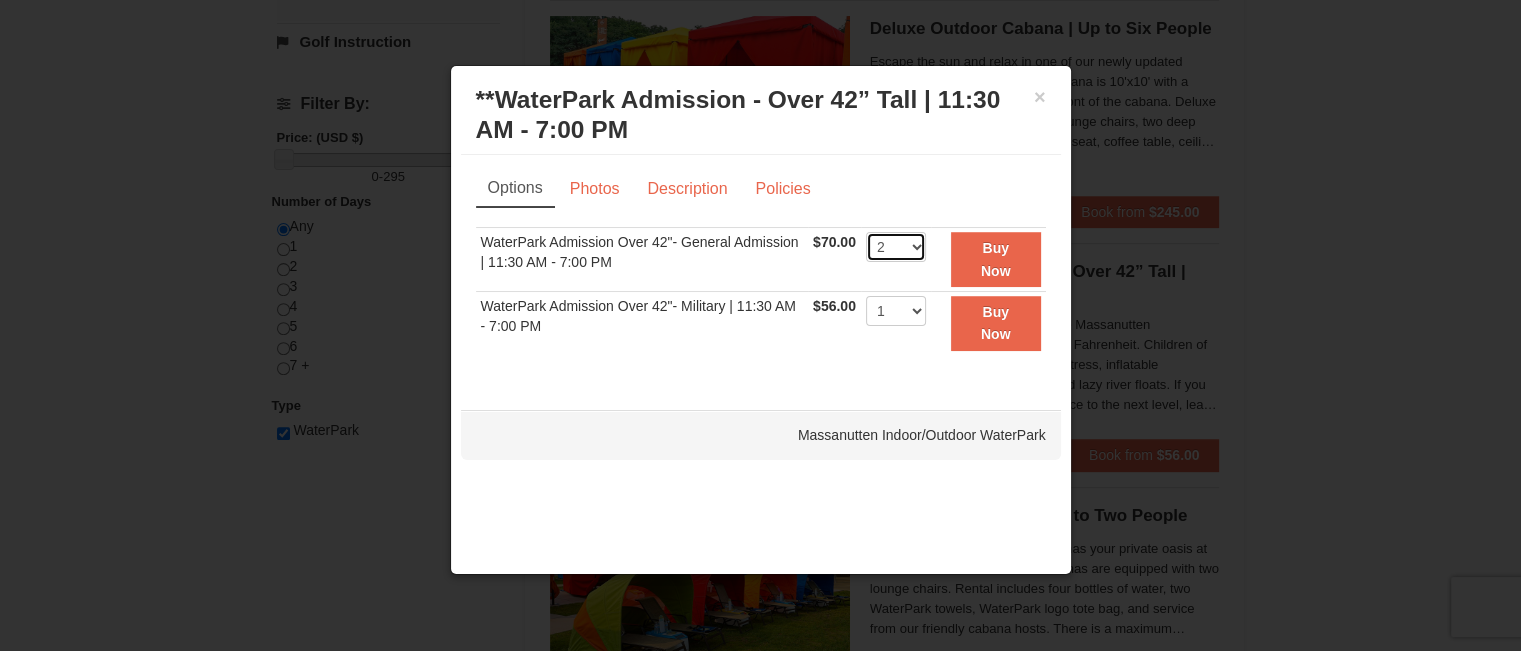 click on "1
2
3
4
5
6
7
8
9
10
11
12
13
14
15
16
17
18
19
20
21 22" at bounding box center [896, 247] 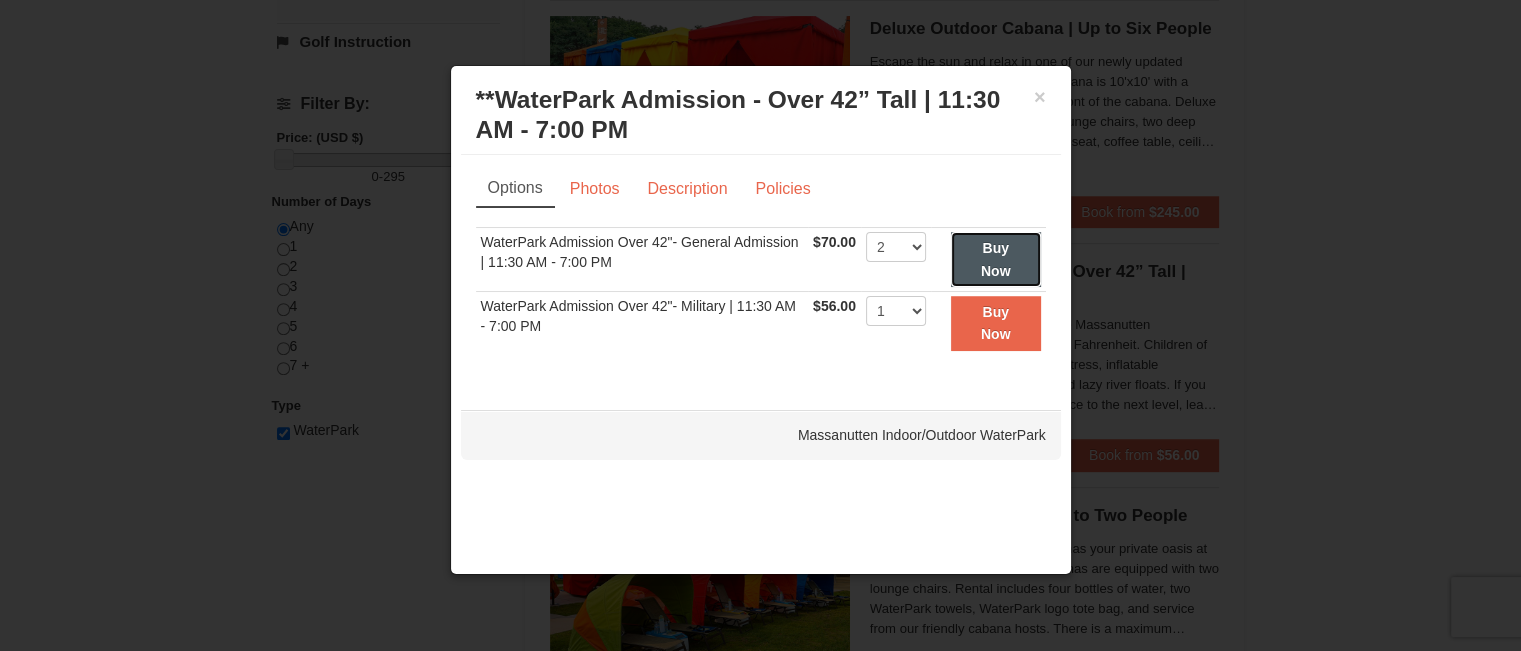 click on "Buy Now" at bounding box center (996, 259) 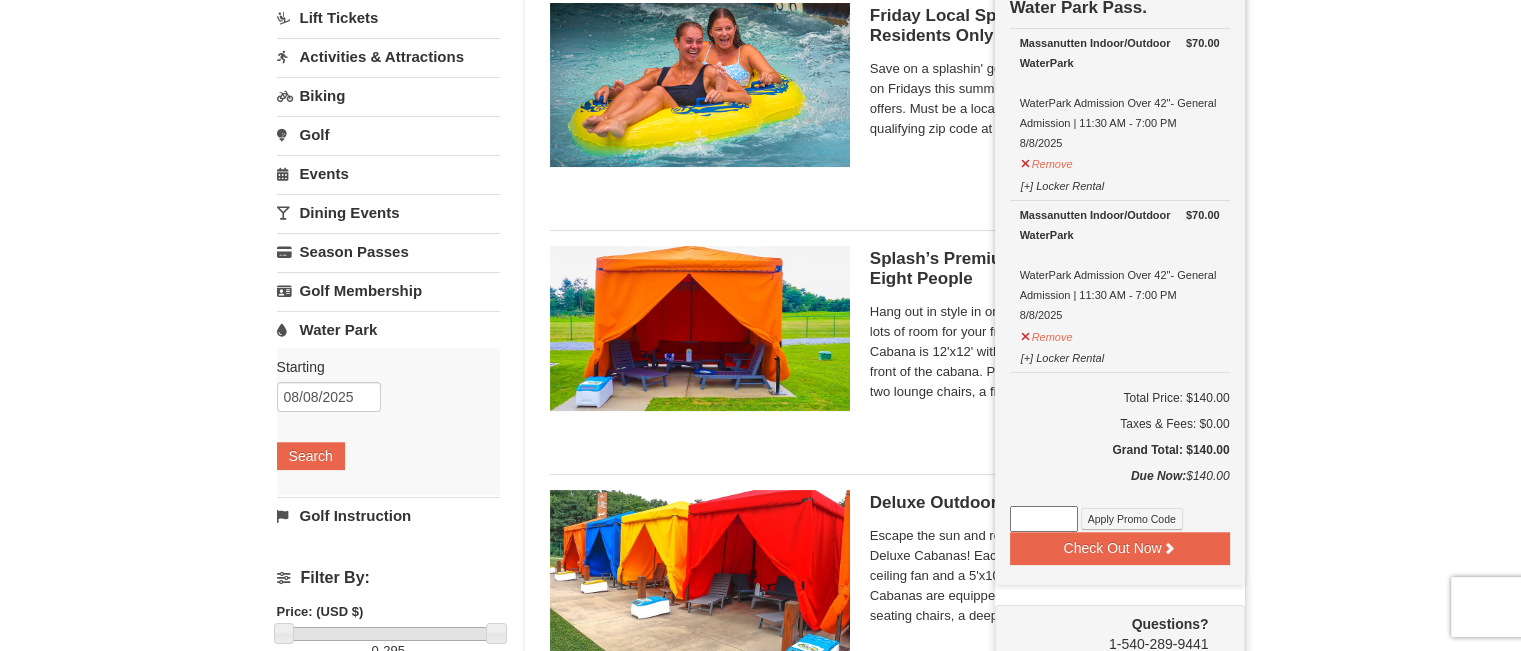 scroll, scrollTop: 215, scrollLeft: 0, axis: vertical 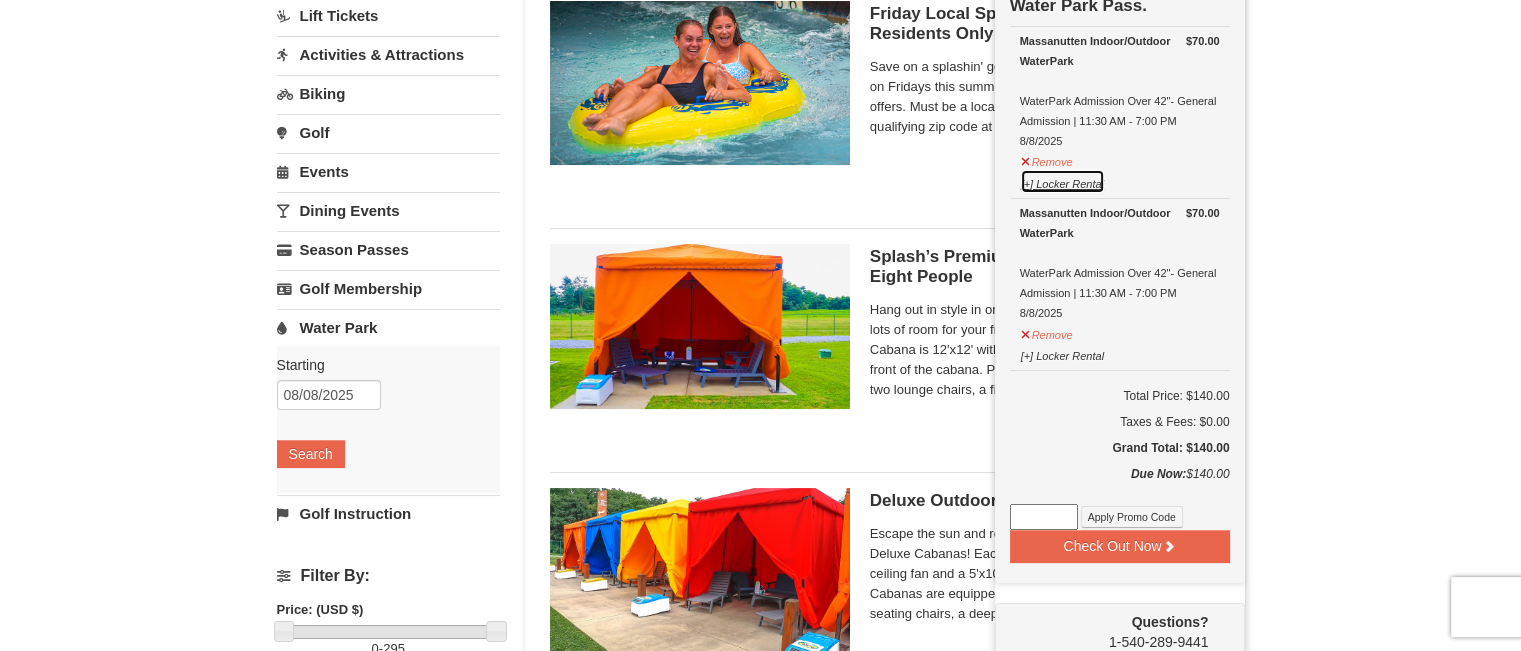 click on "[+] Locker Rental" at bounding box center (1062, 181) 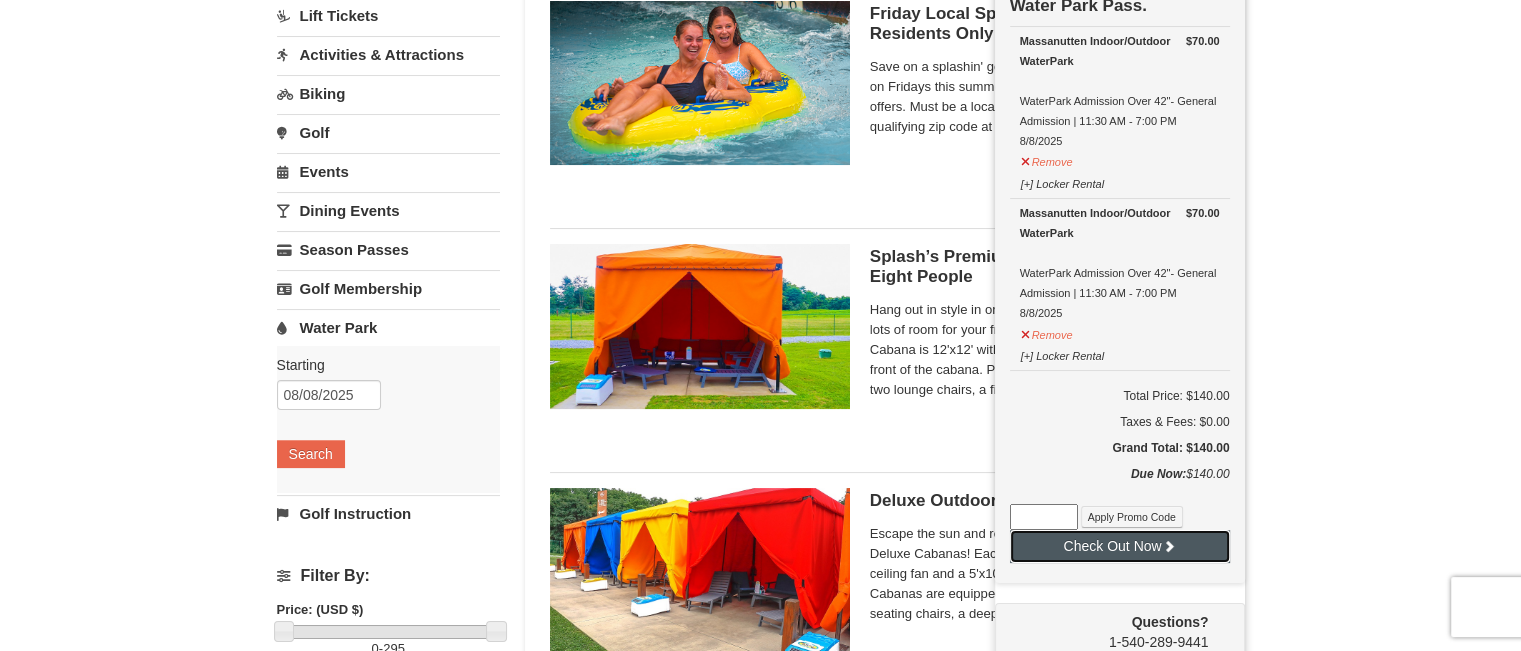 click on "Check Out Now" at bounding box center (1120, 546) 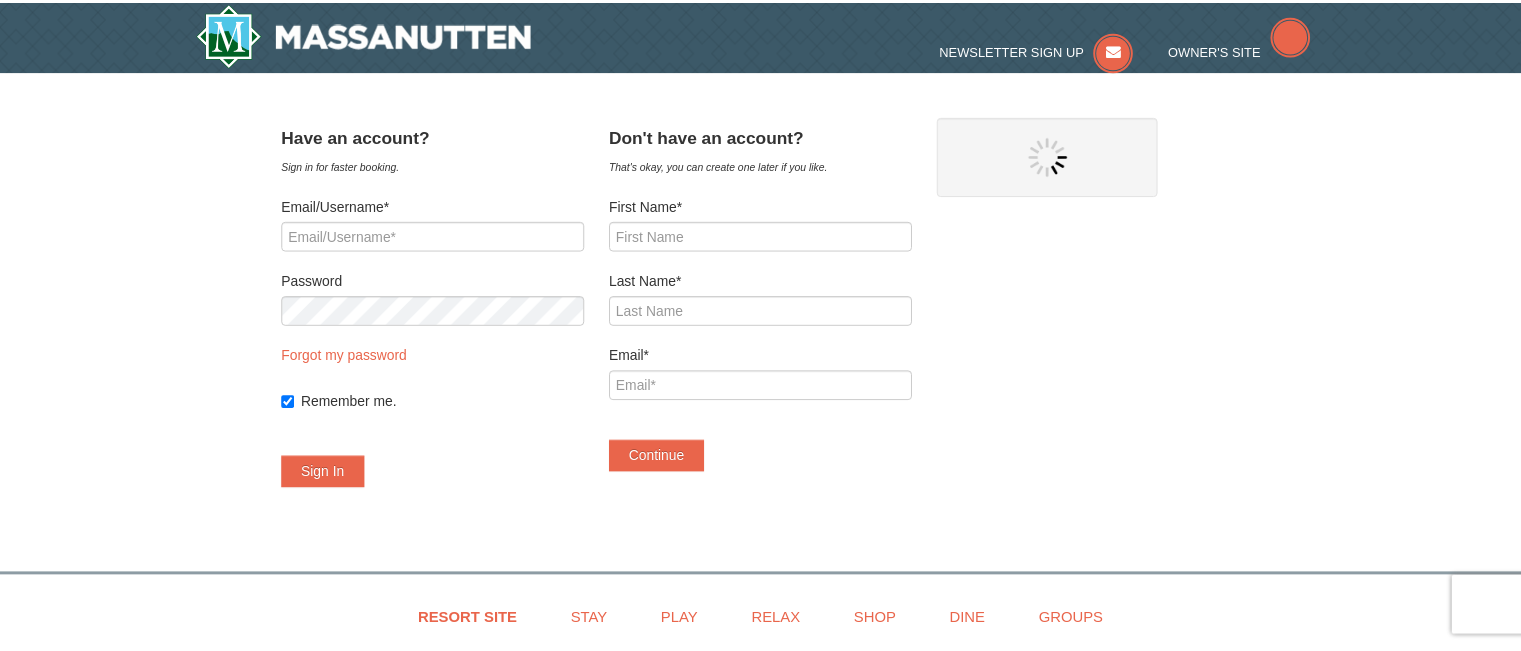 scroll, scrollTop: 0, scrollLeft: 0, axis: both 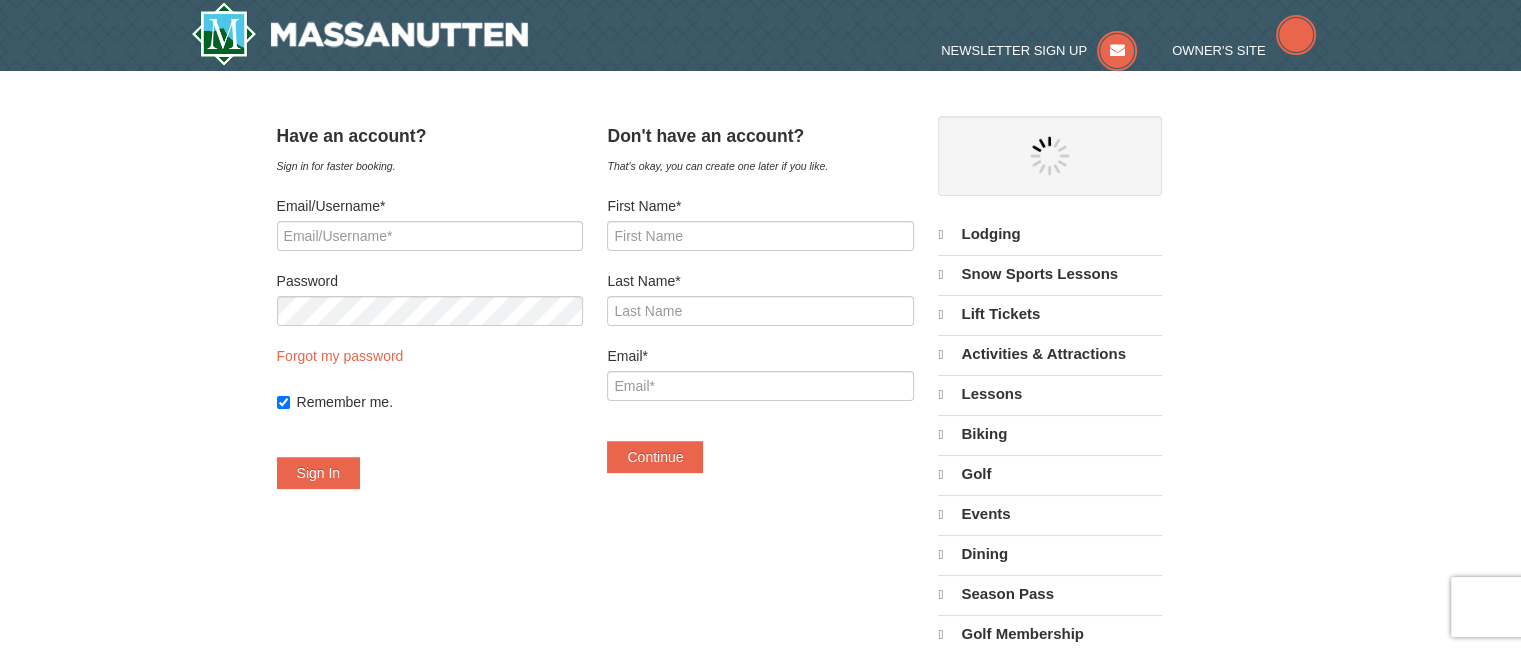 select on "8" 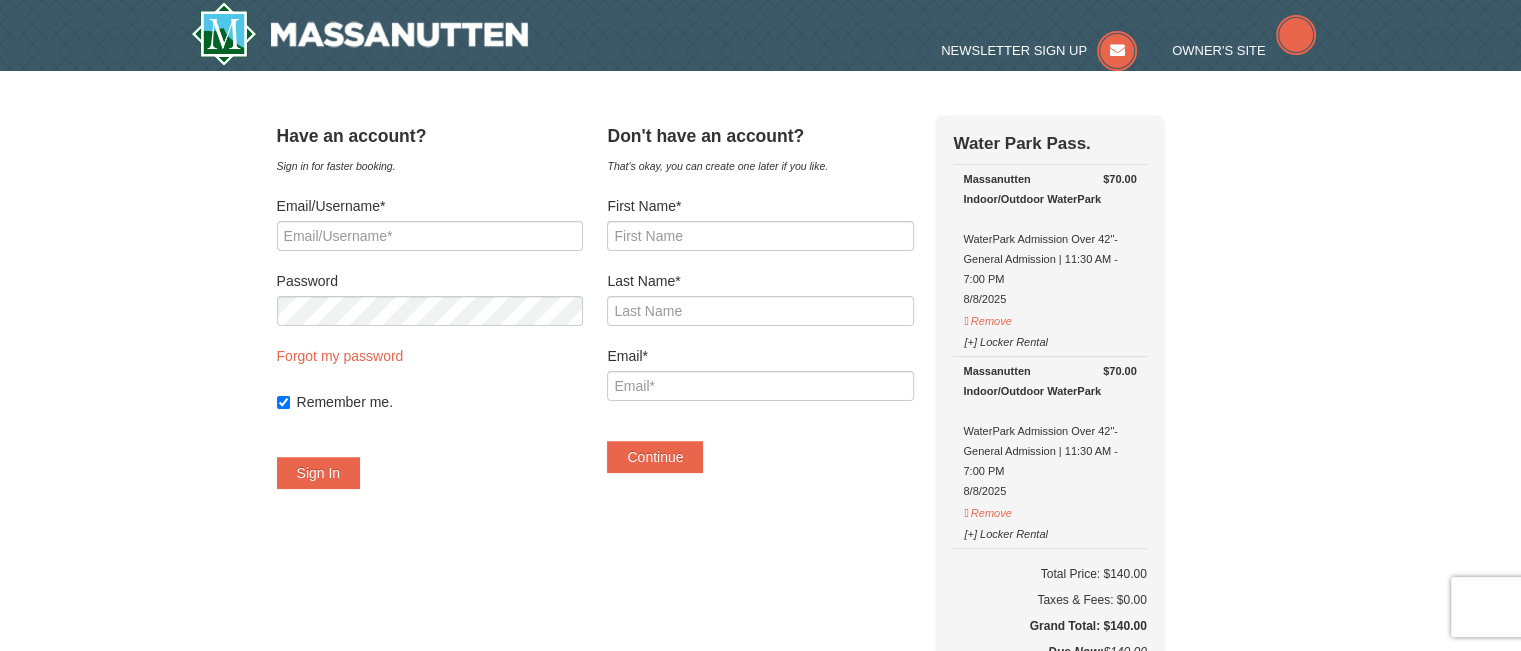 select on "8" 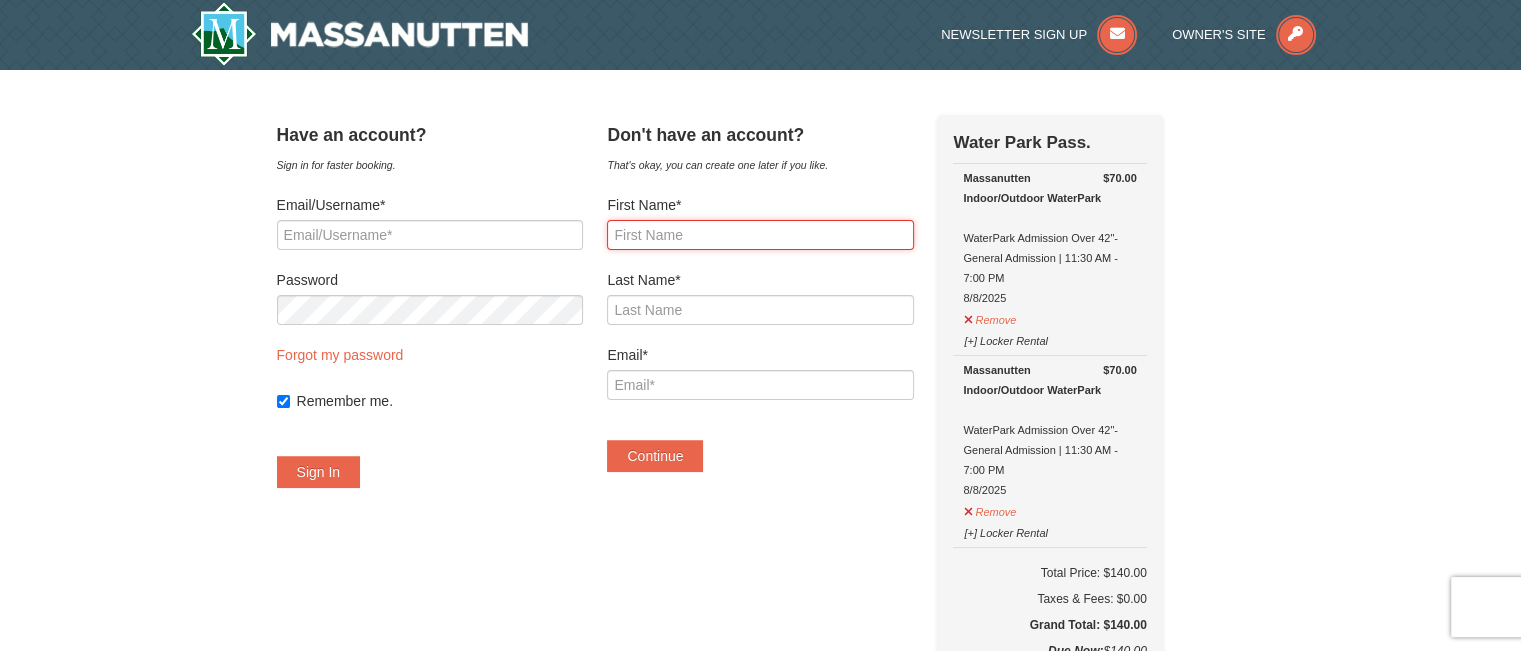 click on "First Name*" at bounding box center (760, 235) 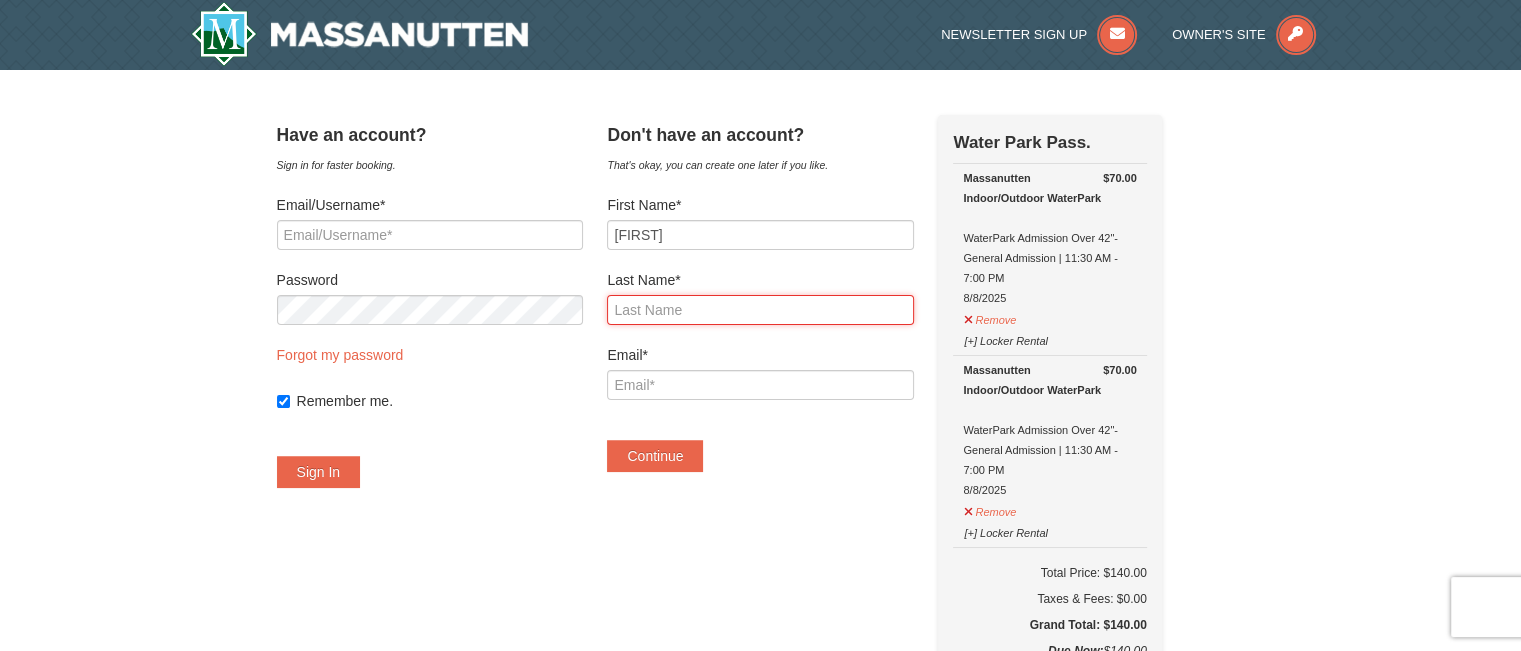 type on "Artz" 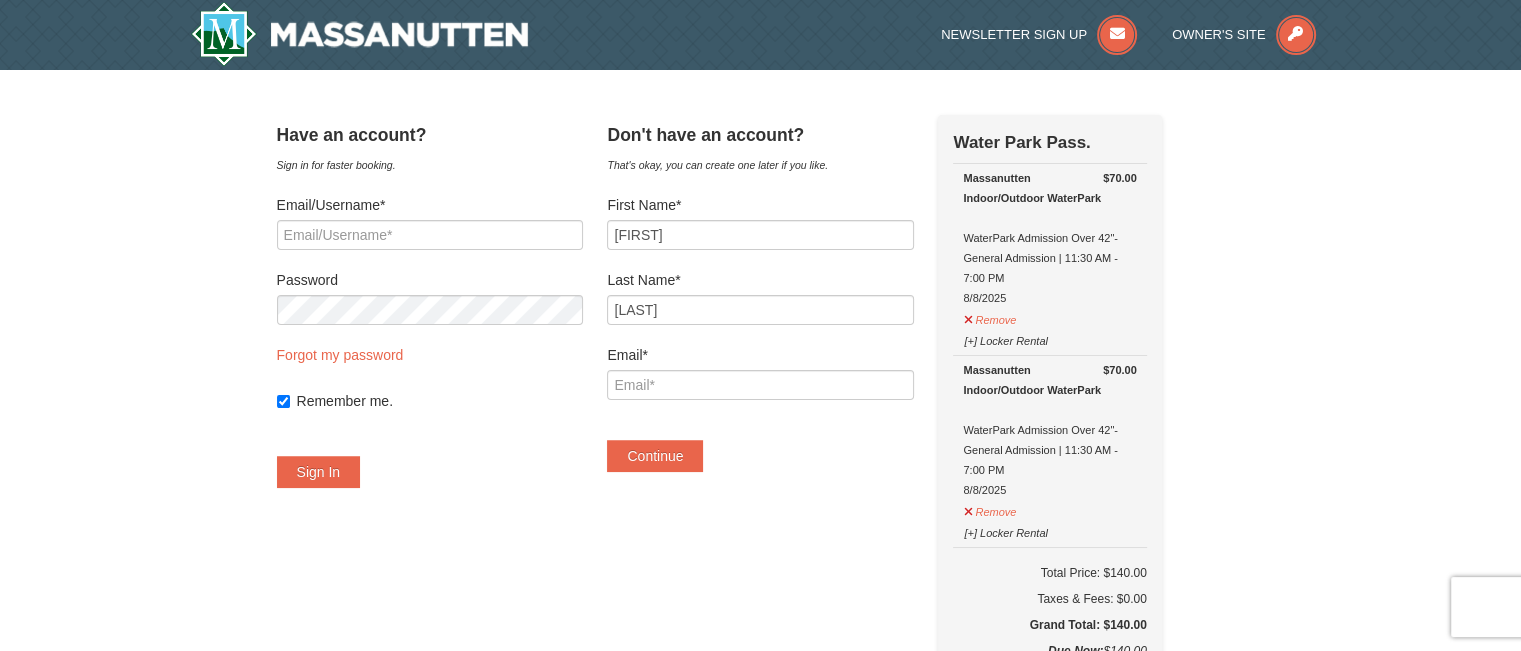type on "melindaa@shentel.net" 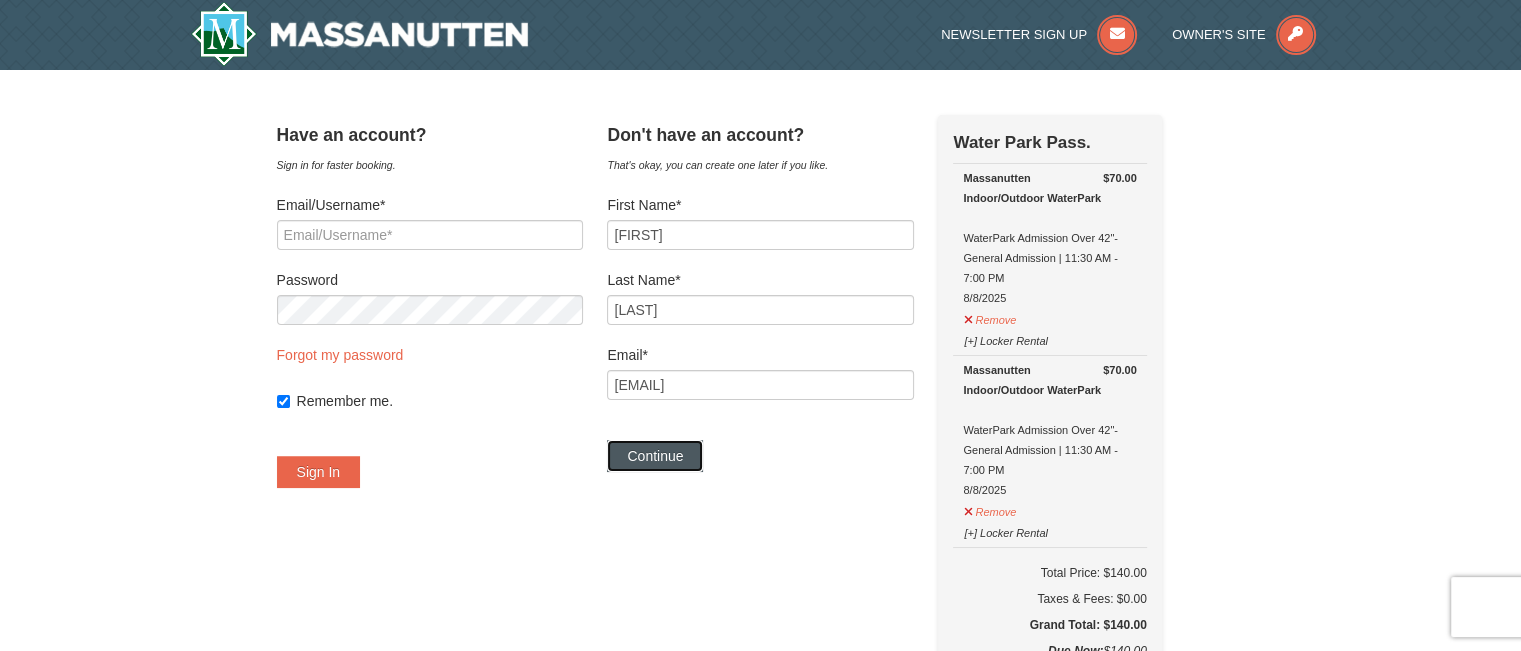 click on "Continue" at bounding box center (655, 456) 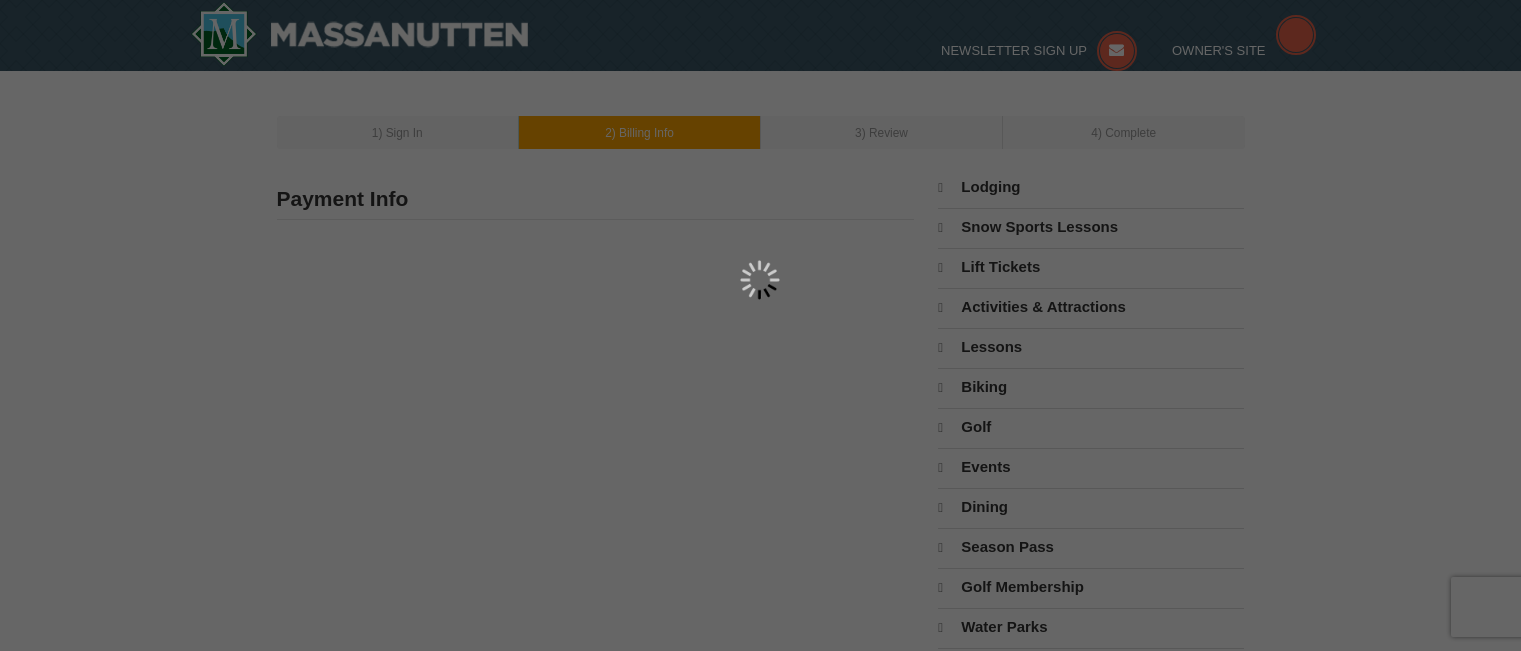 scroll, scrollTop: 0, scrollLeft: 0, axis: both 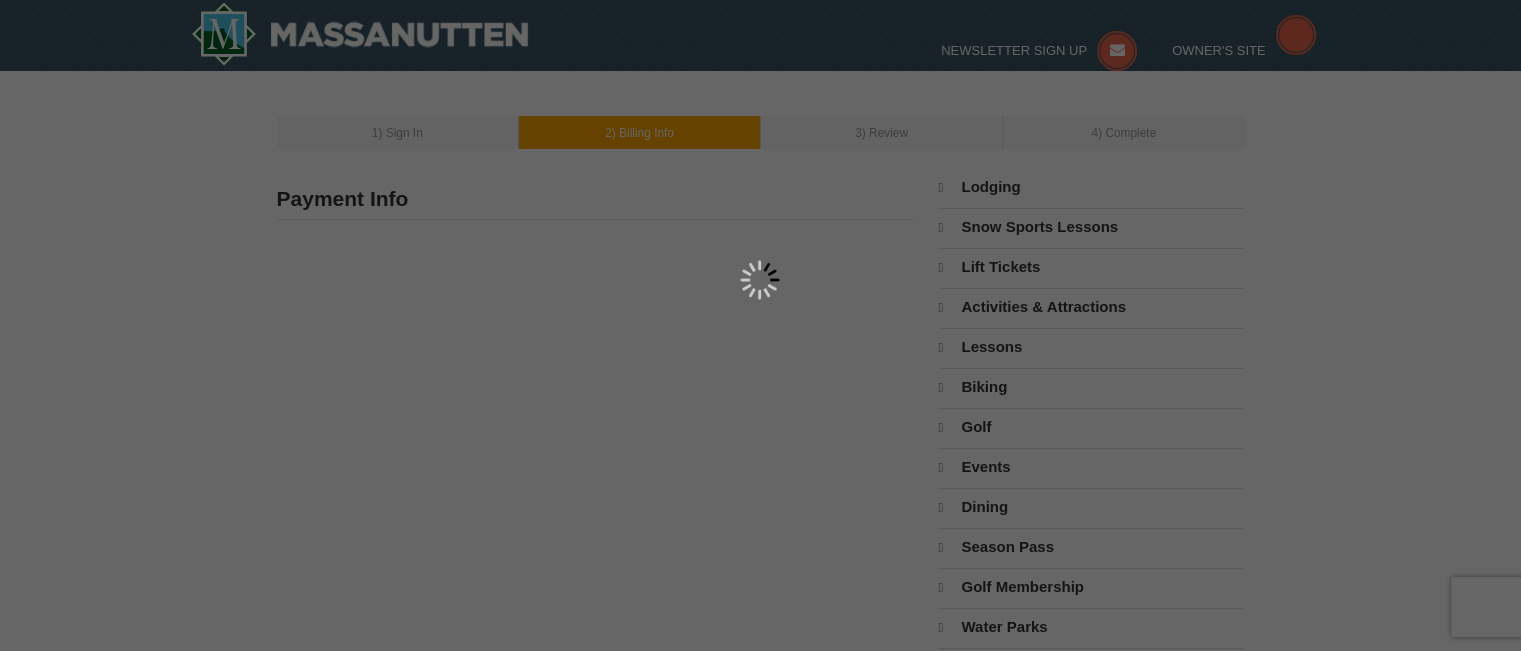 type on "[FIRST] [LAST]" 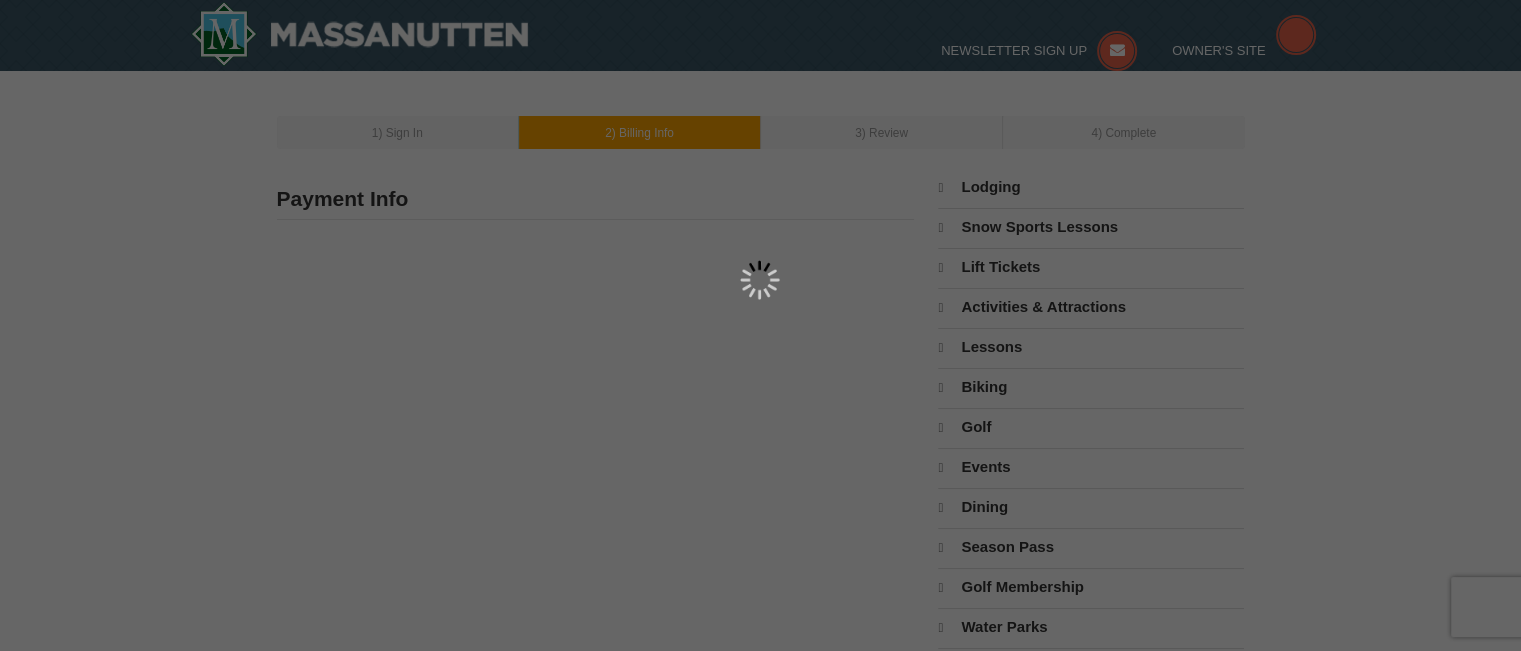type on "[EMAIL]" 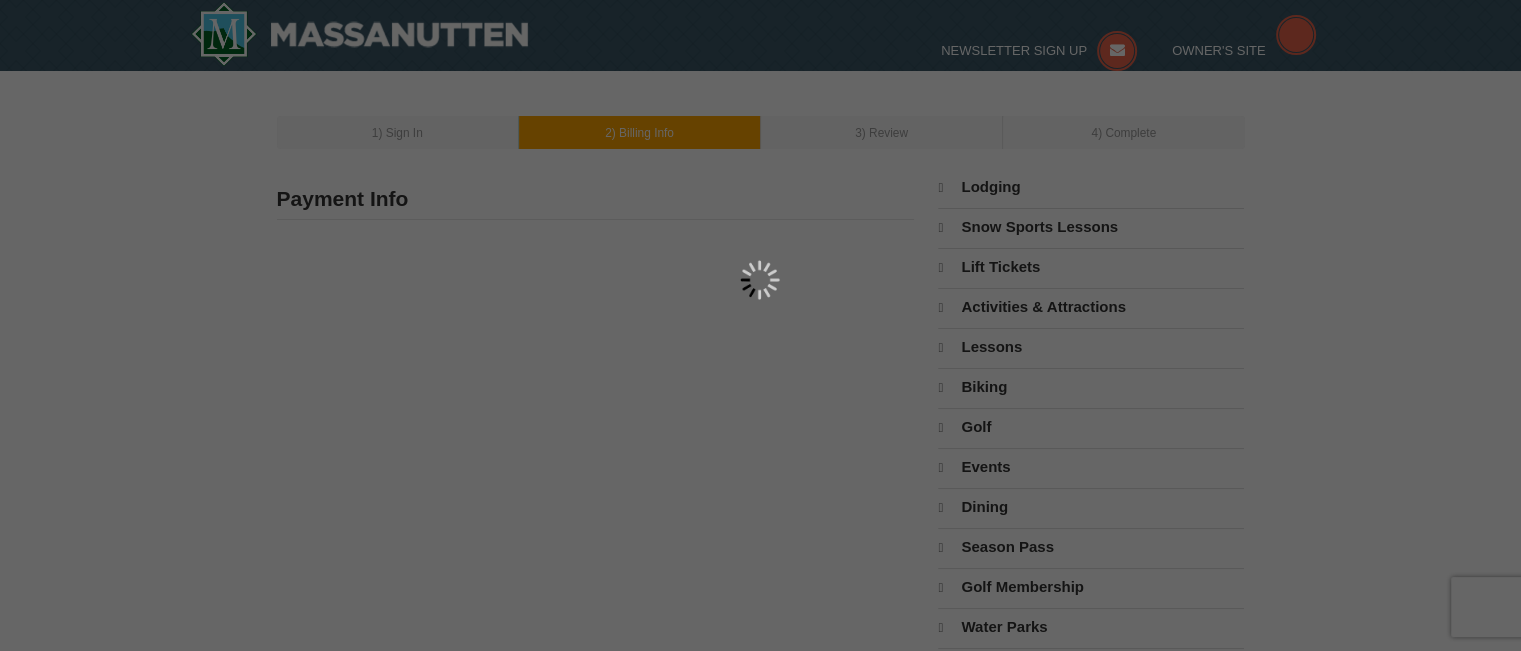 select on "8" 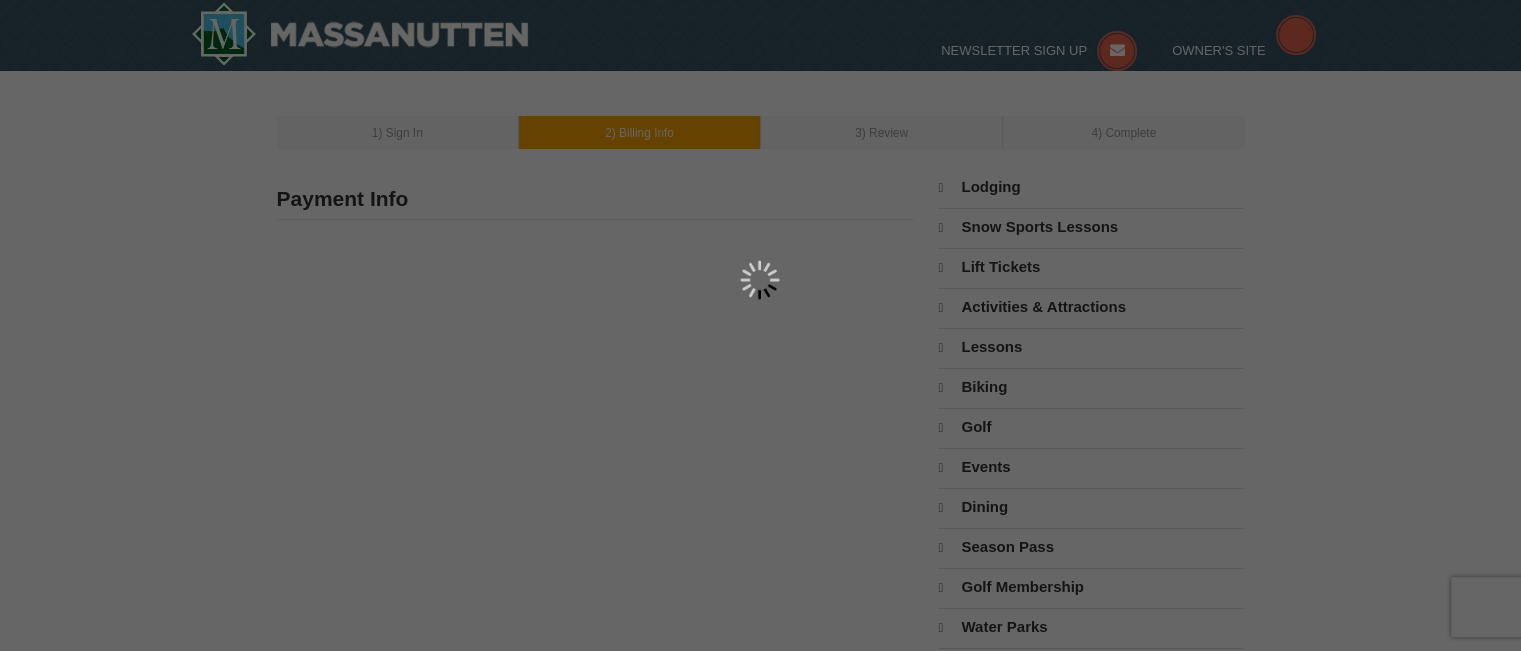 select on "8" 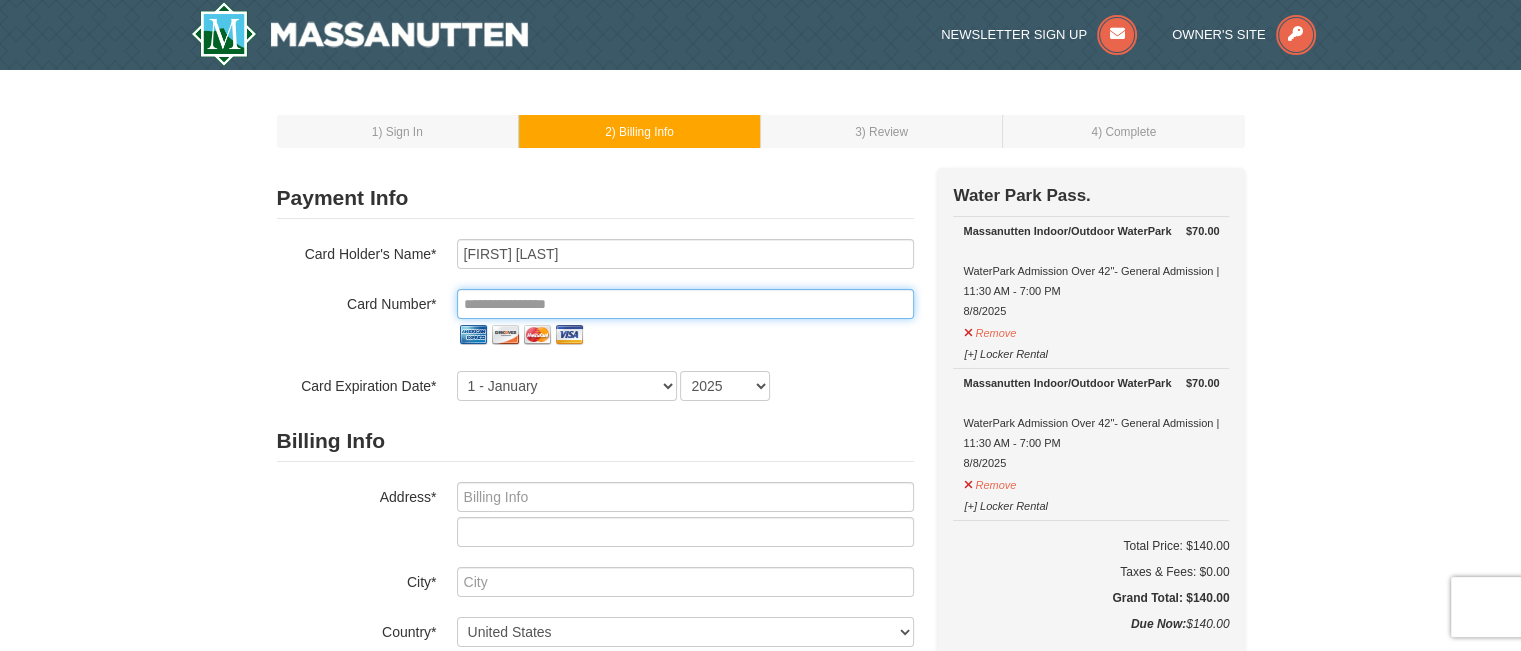 click at bounding box center (685, 304) 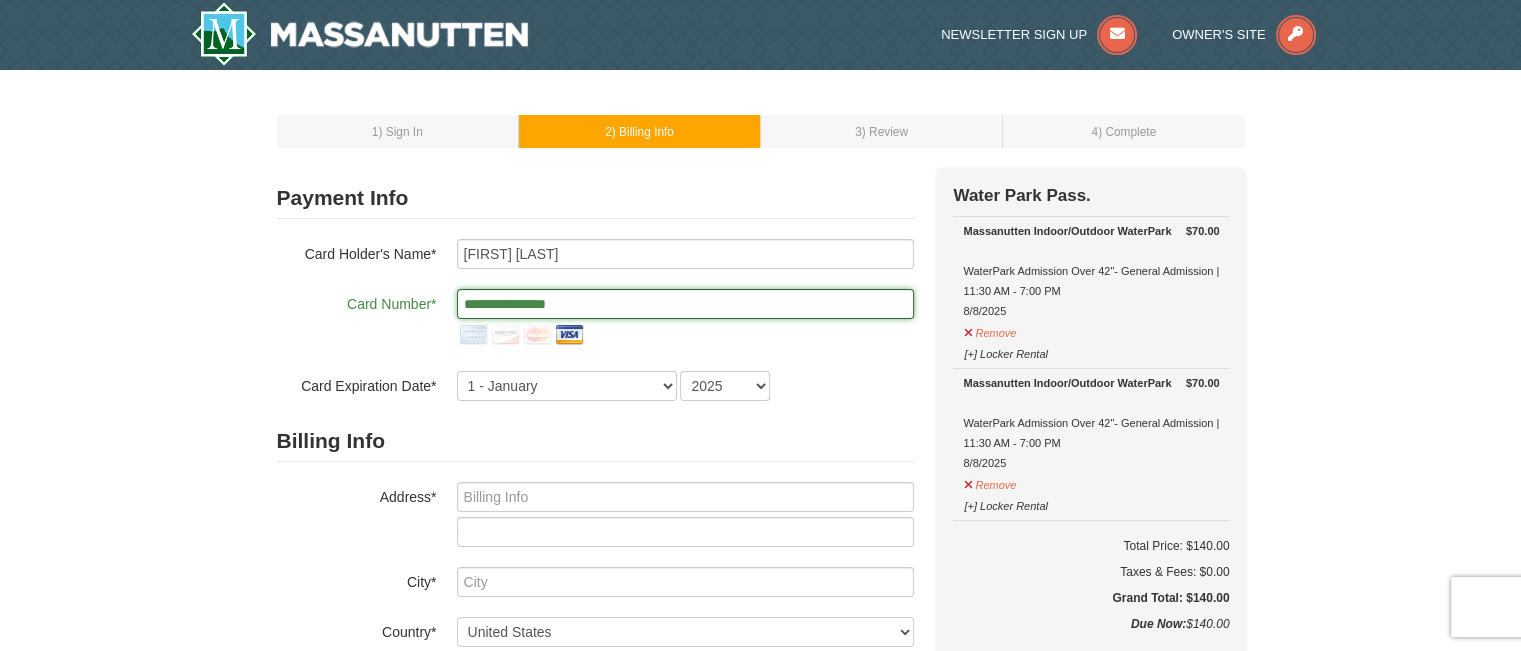 type on "**********" 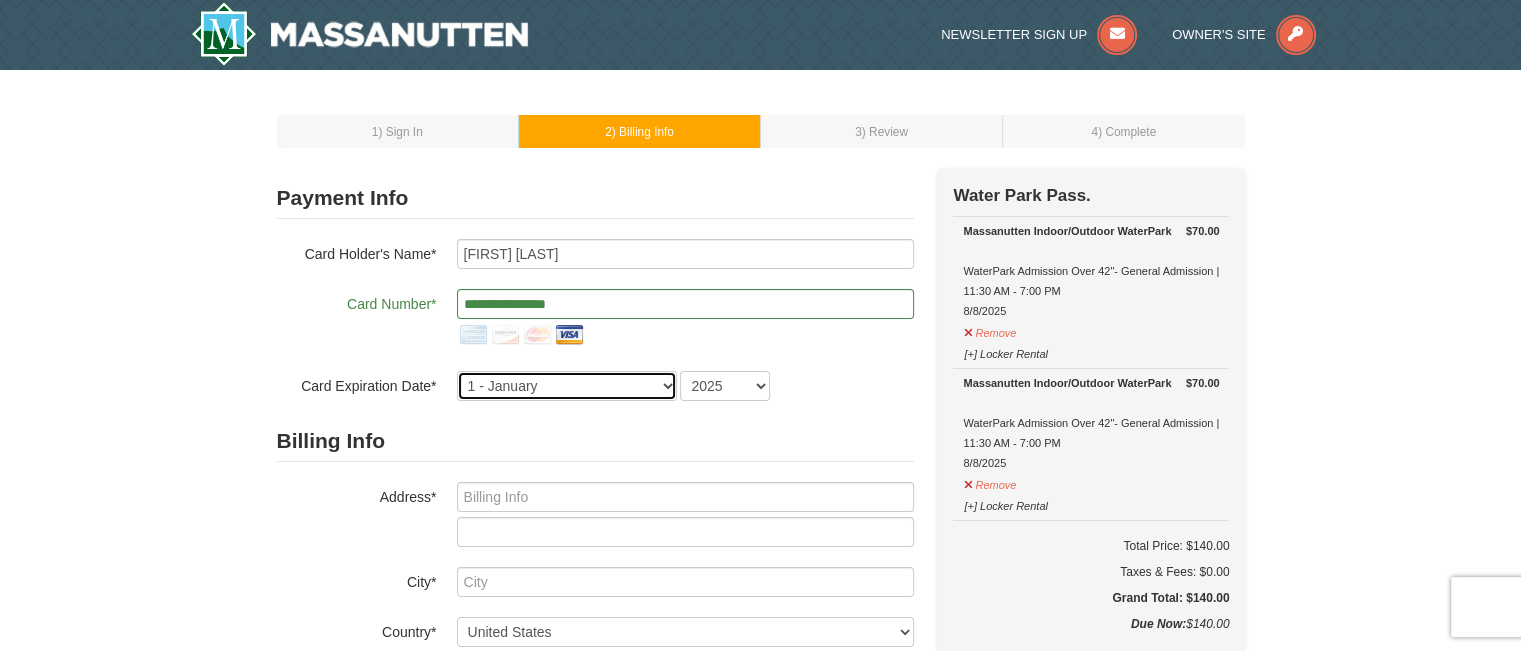 click on "1 - January 2 - February 3 - March 4 - April 5 - May 6 - June 7 - July 8 - August 9 - September 10 - October 11 - November 12 - December" at bounding box center [567, 386] 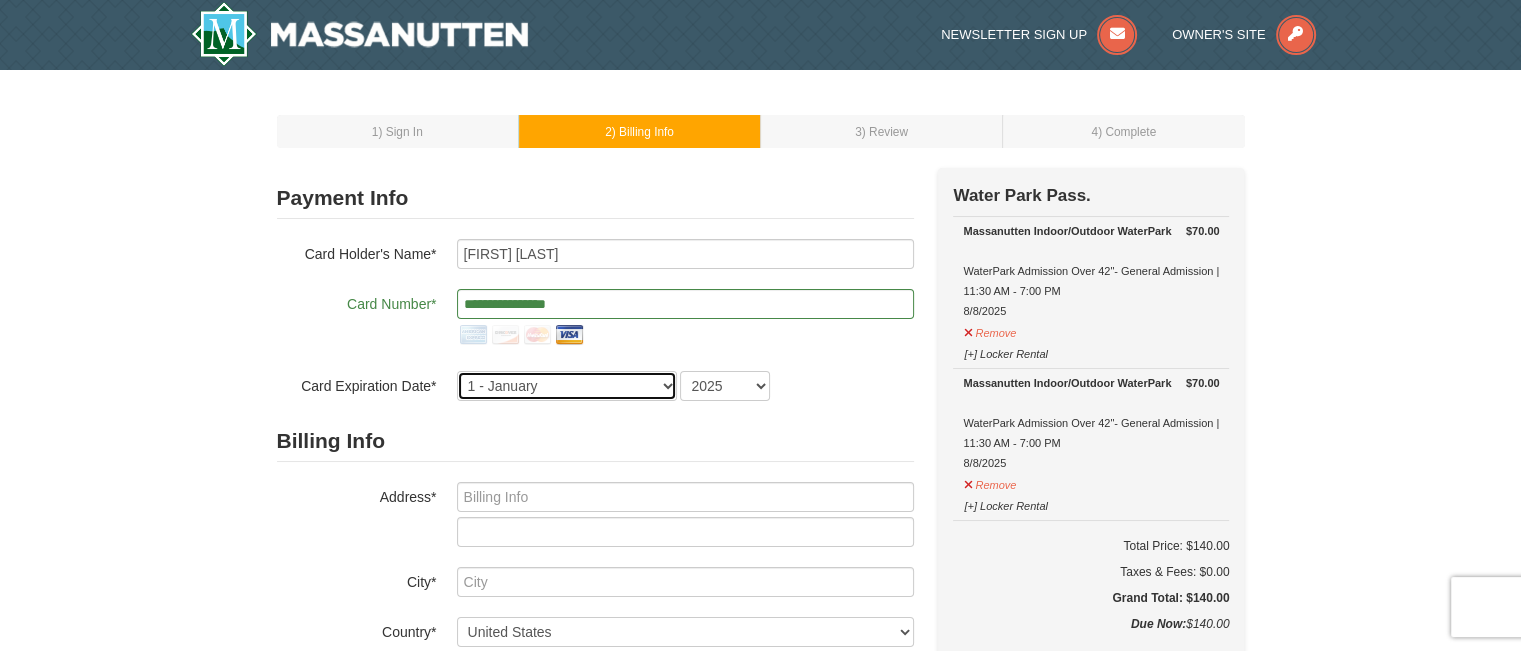 select on "11" 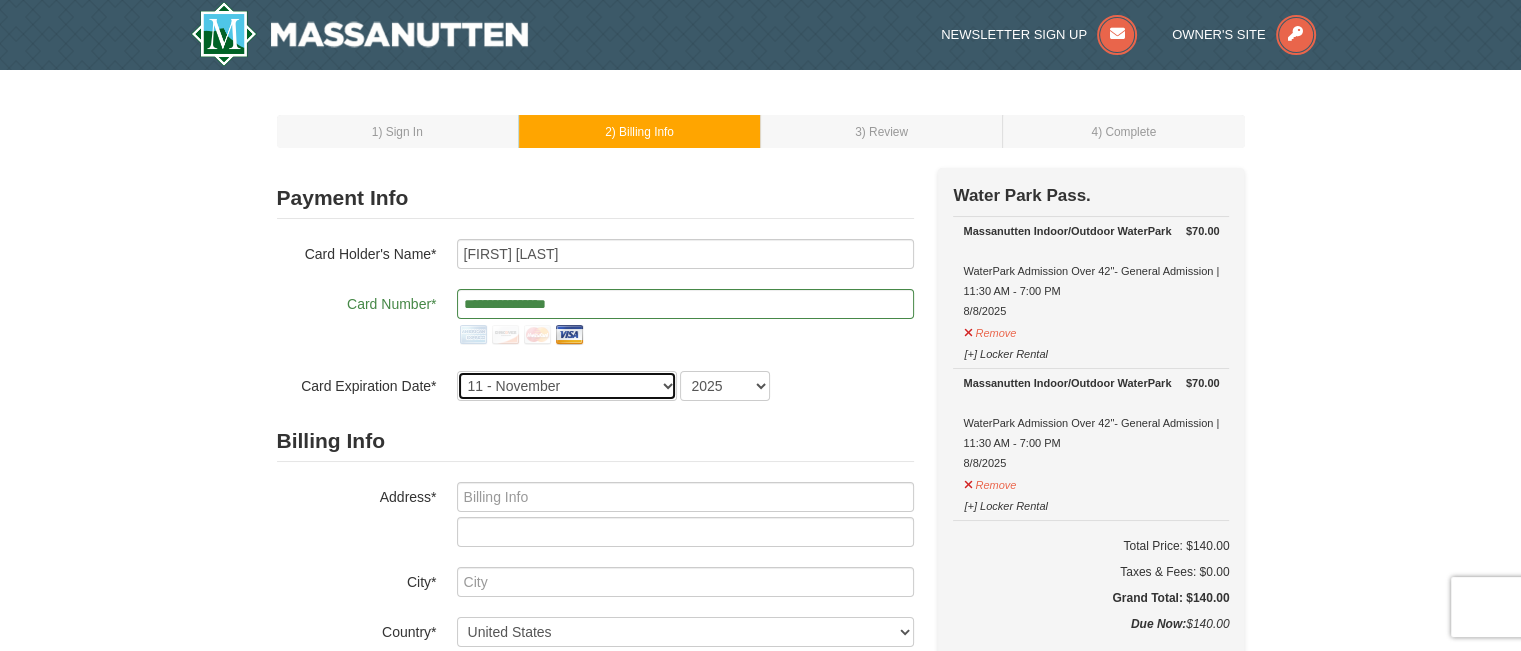click on "1 - January 2 - February 3 - March 4 - April 5 - May 6 - June 7 - July 8 - August 9 - September 10 - October 11 - November 12 - December" at bounding box center (567, 386) 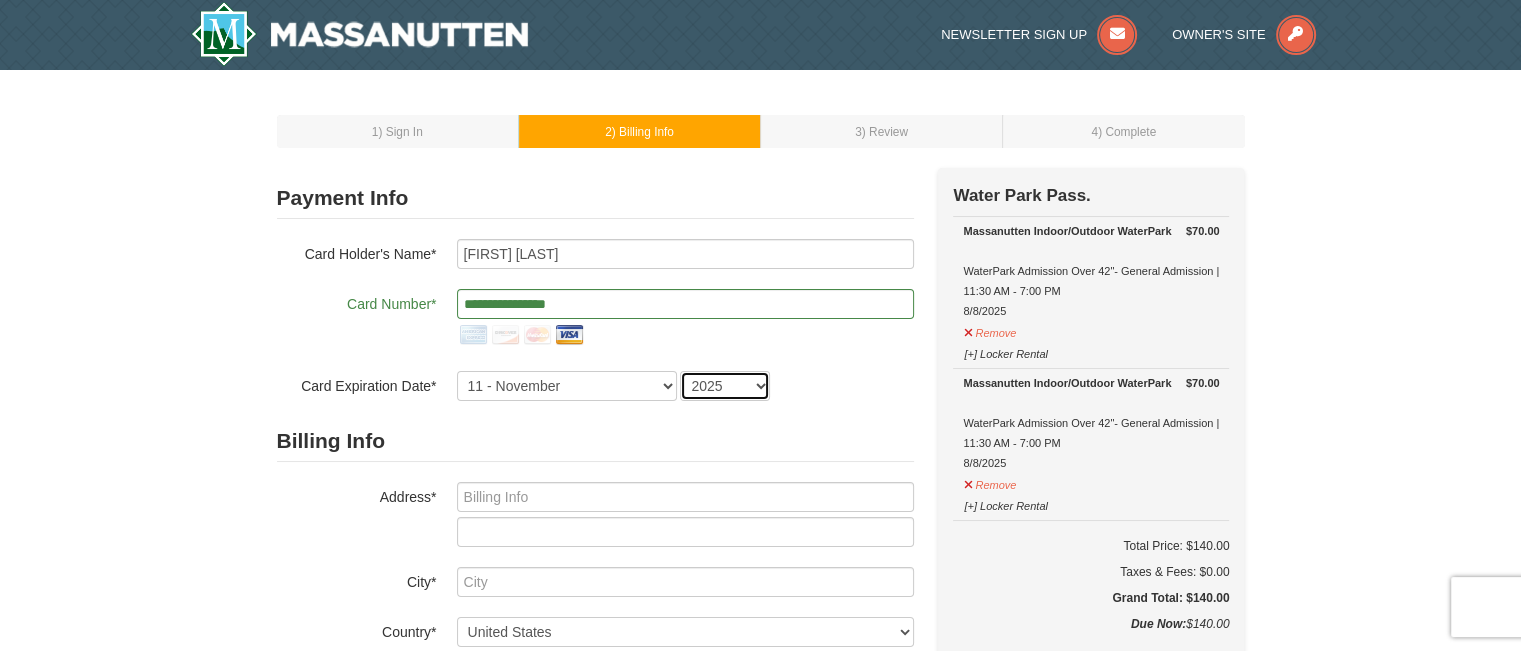 click on "2025 2026 2027 2028 2029 2030 2031 2032 2033 2034" at bounding box center [725, 386] 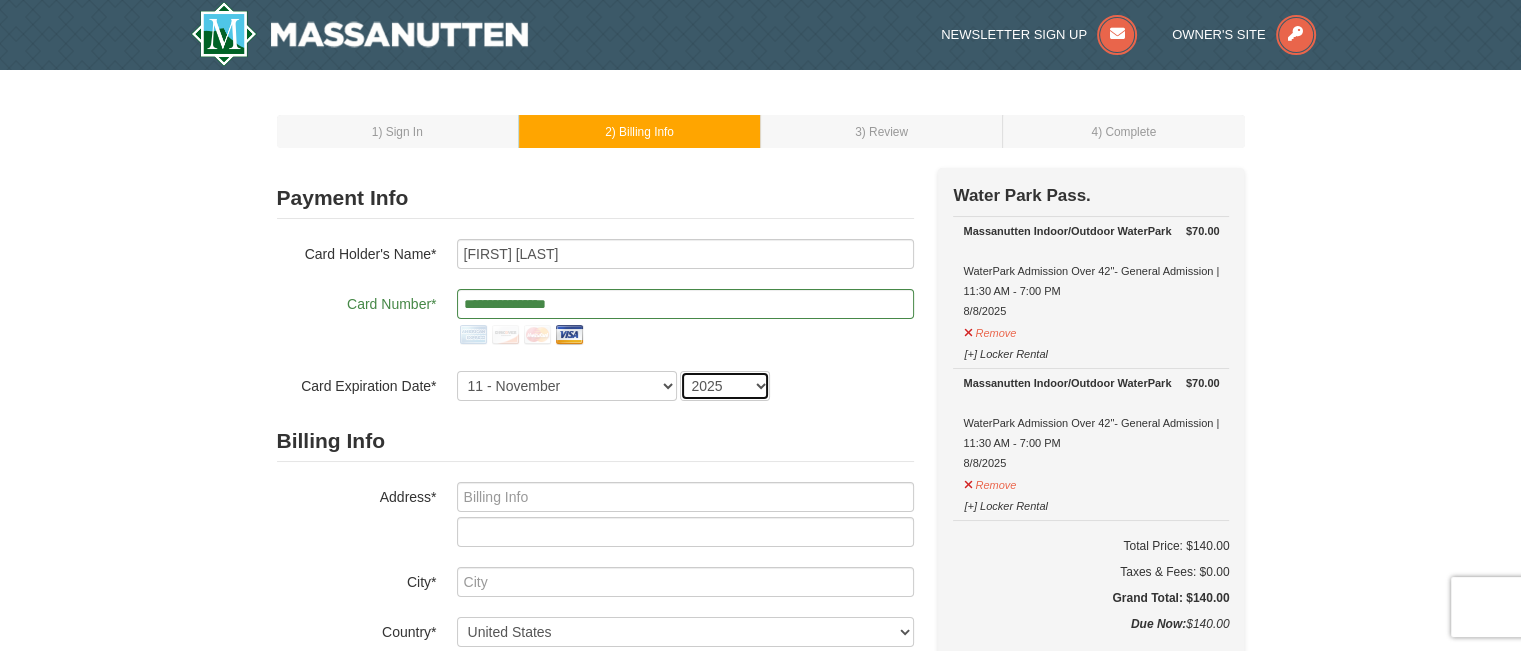 select on "2027" 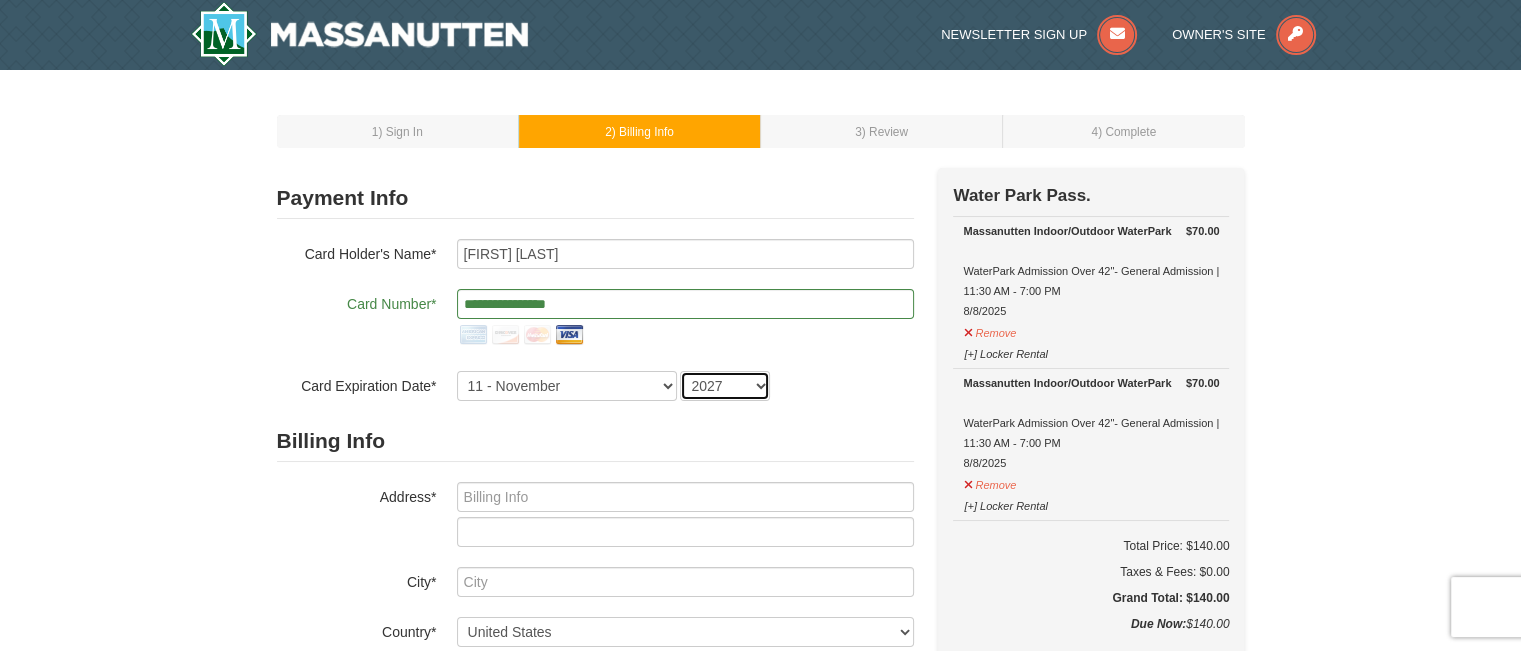 click on "2025 2026 2027 2028 2029 2030 2031 2032 2033 2034" at bounding box center (725, 386) 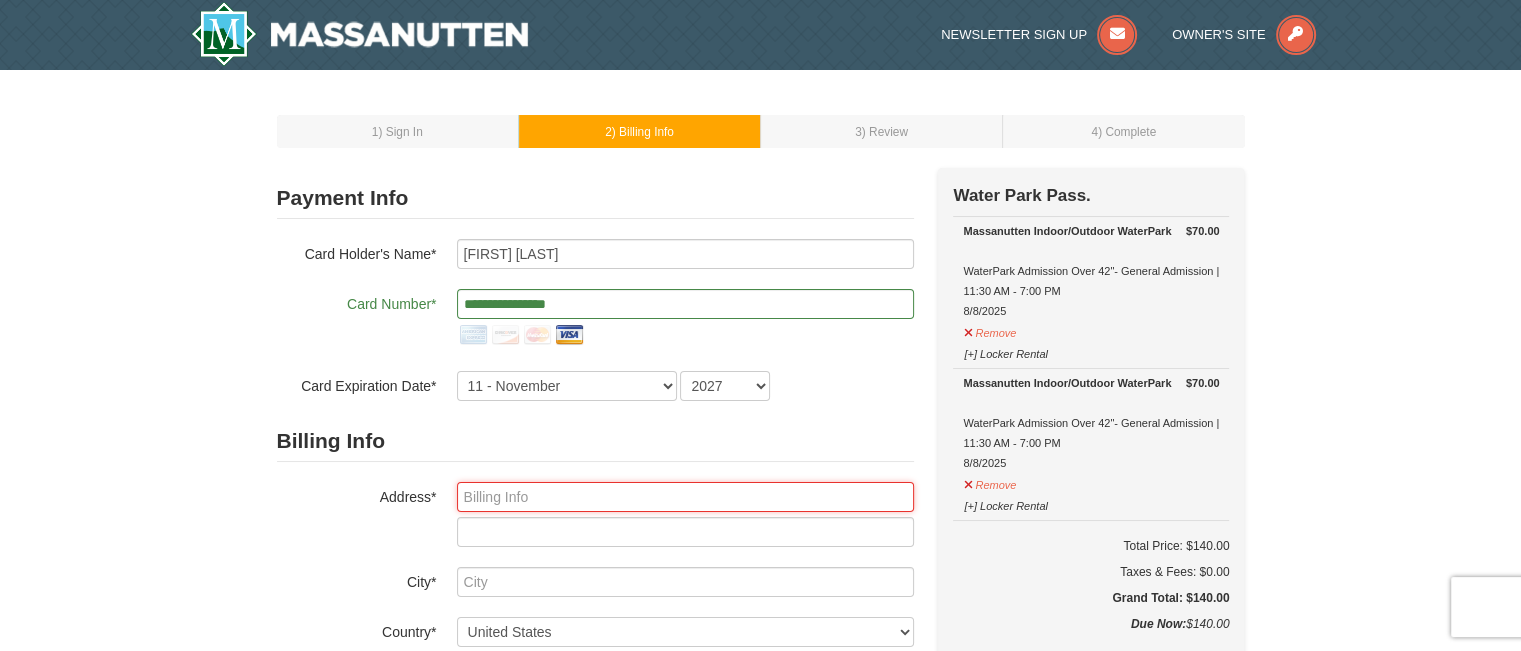 click at bounding box center (685, 497) 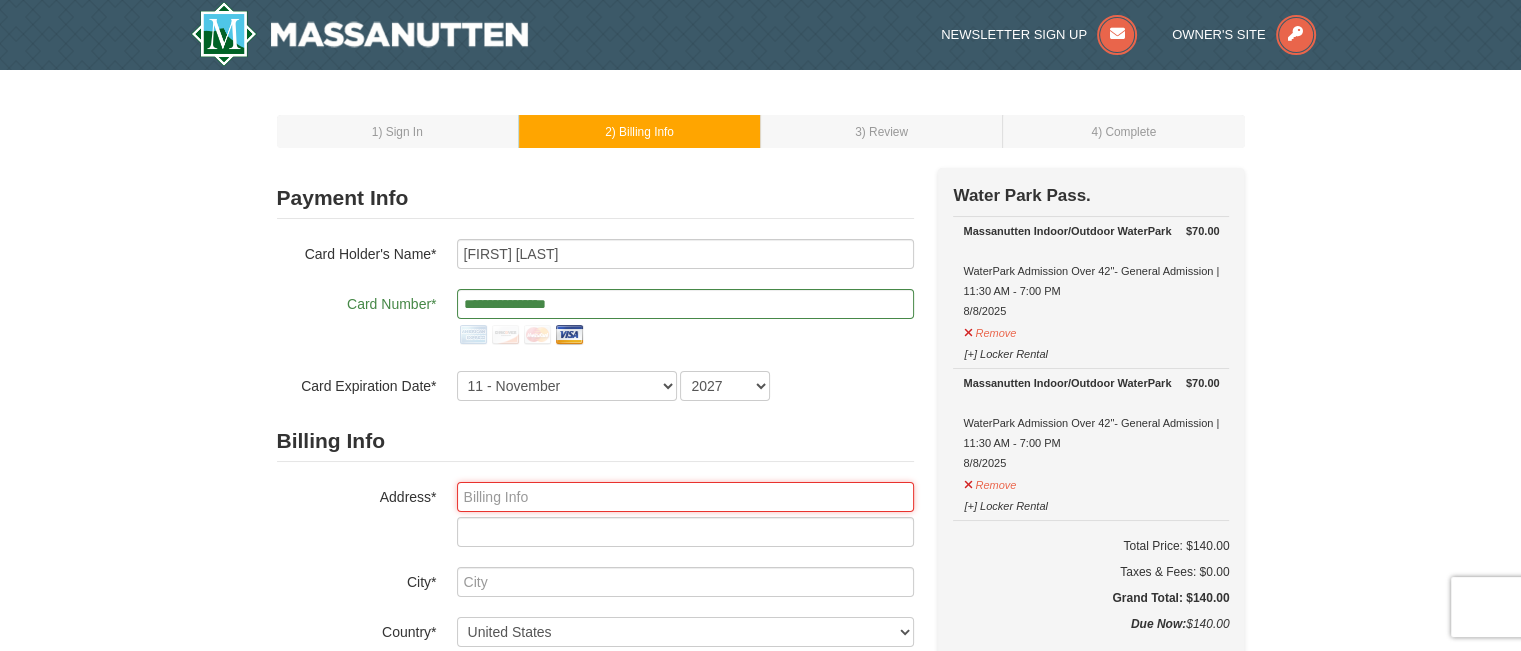 type on "720 Artz Road" 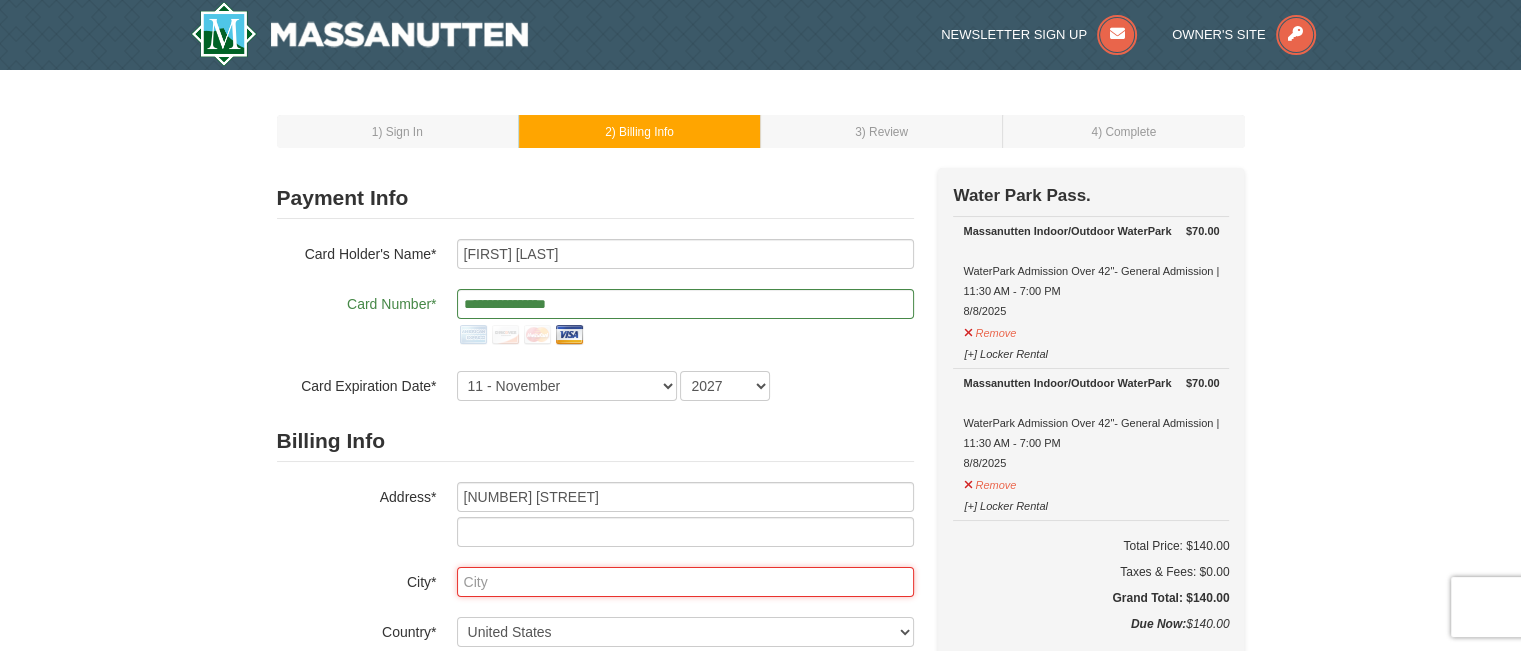 type on "Woodstock" 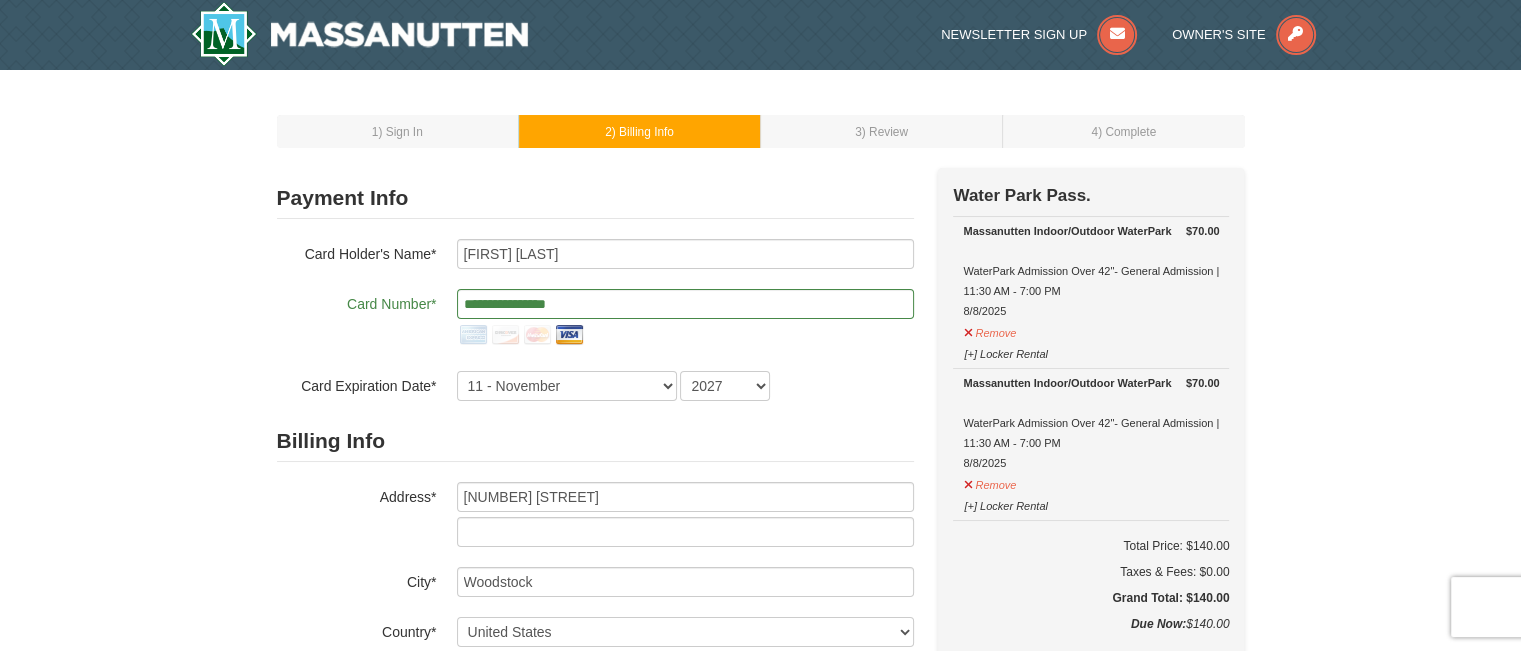 select on "VA" 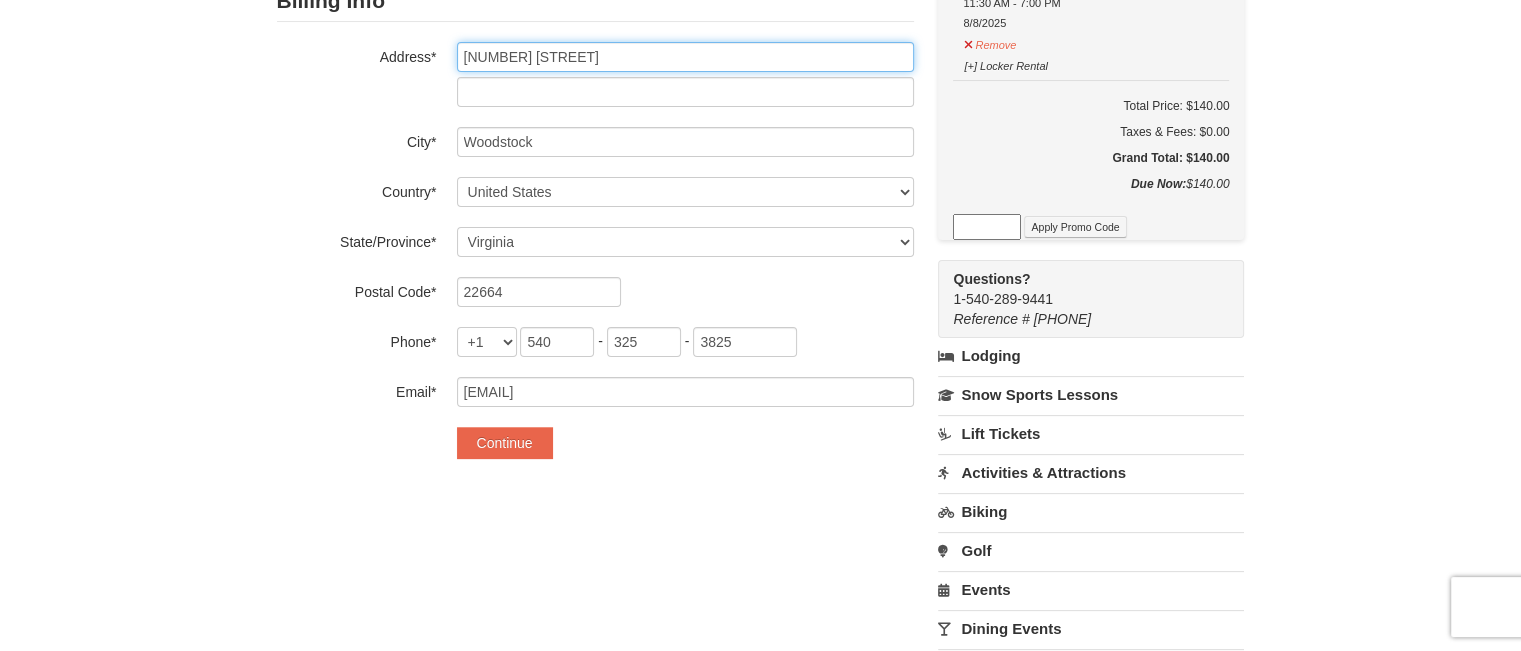 scroll, scrollTop: 441, scrollLeft: 0, axis: vertical 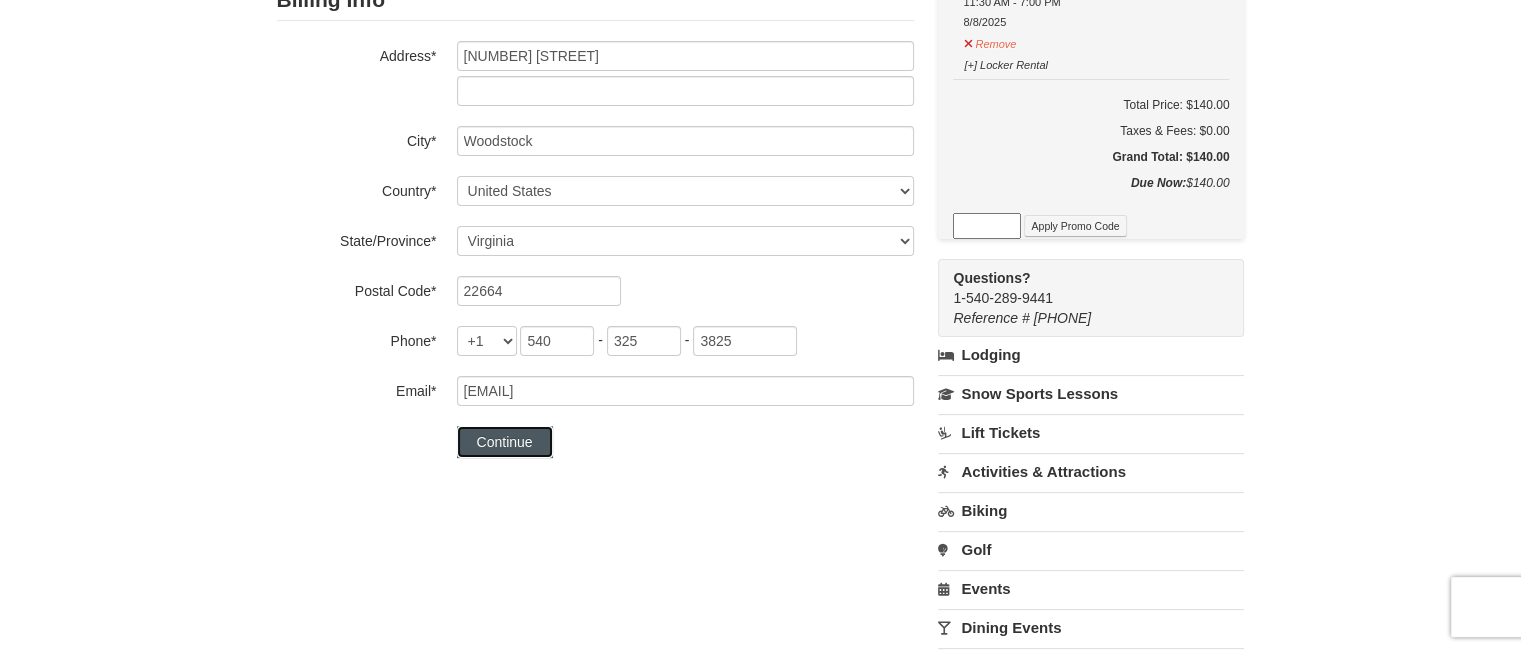 click on "Continue" at bounding box center [505, 442] 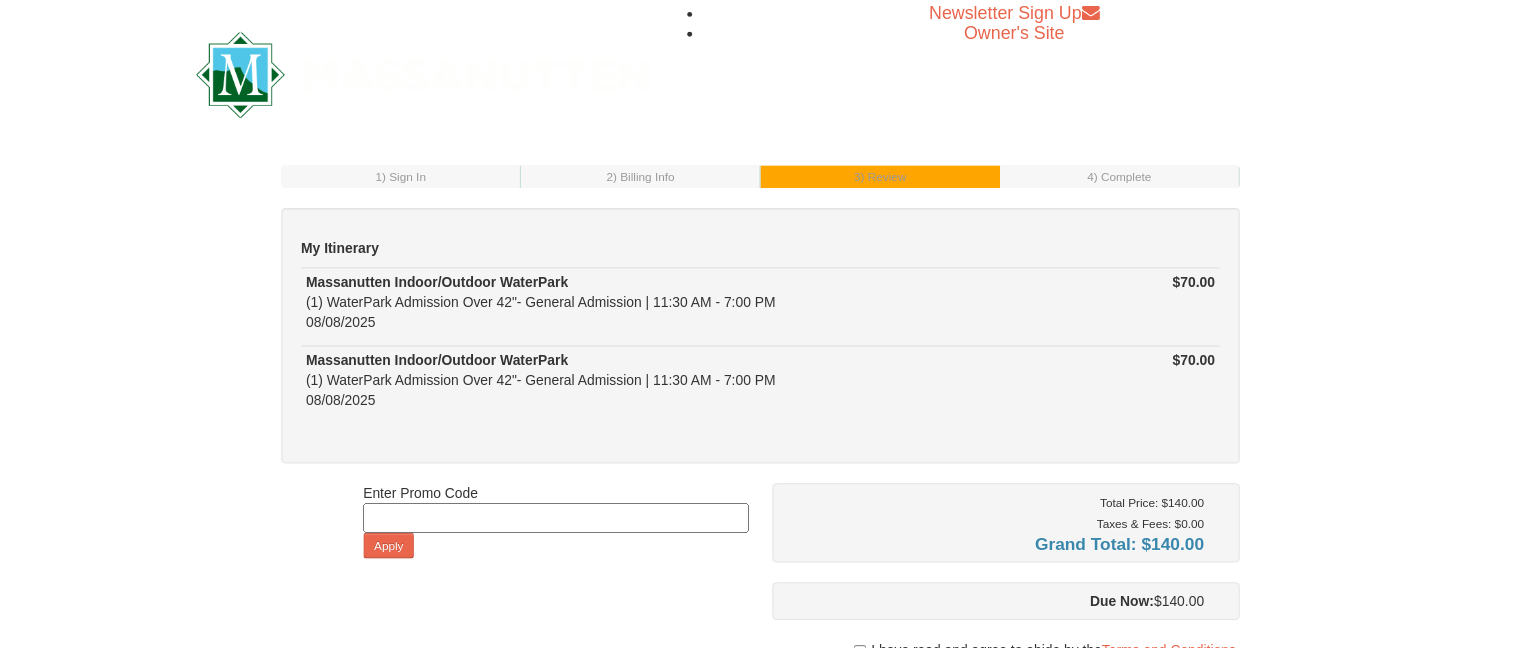 scroll, scrollTop: 0, scrollLeft: 0, axis: both 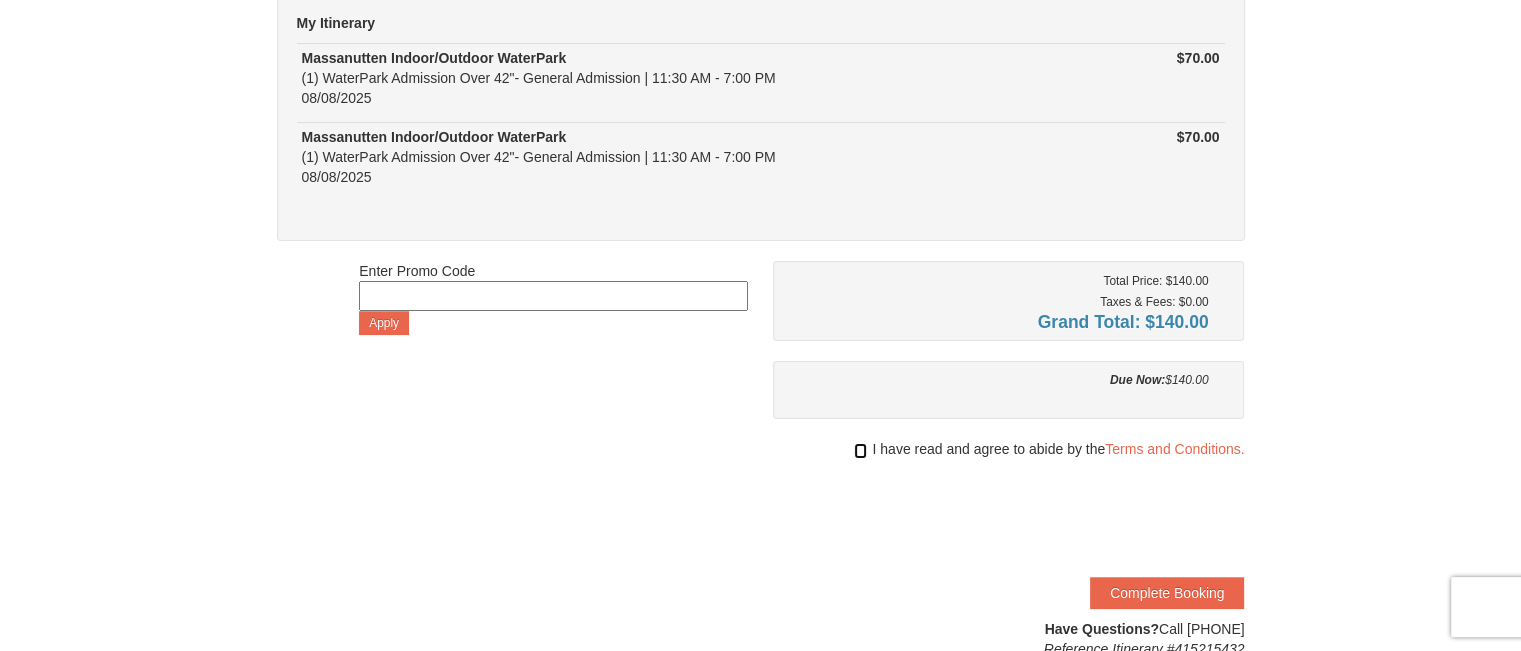 click at bounding box center (860, 451) 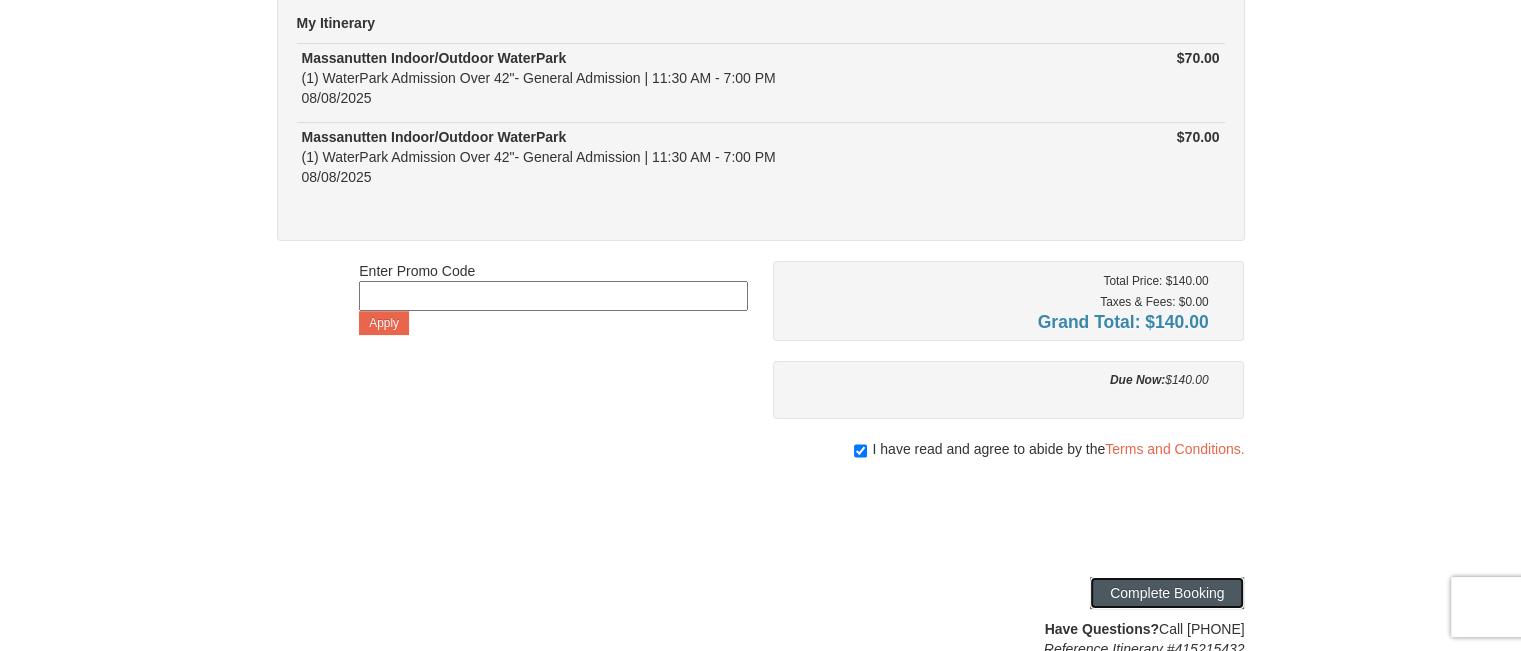 click on "Complete Booking" at bounding box center (1167, 593) 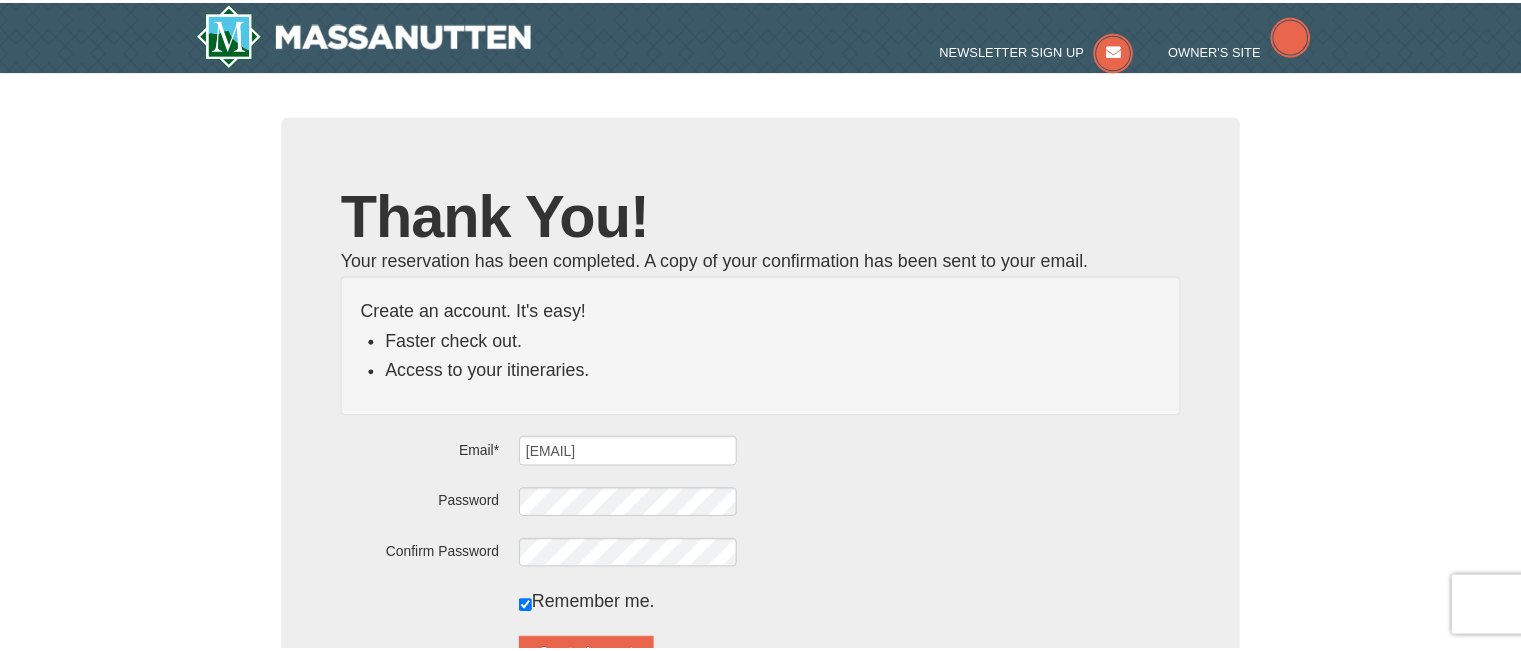 scroll, scrollTop: 0, scrollLeft: 0, axis: both 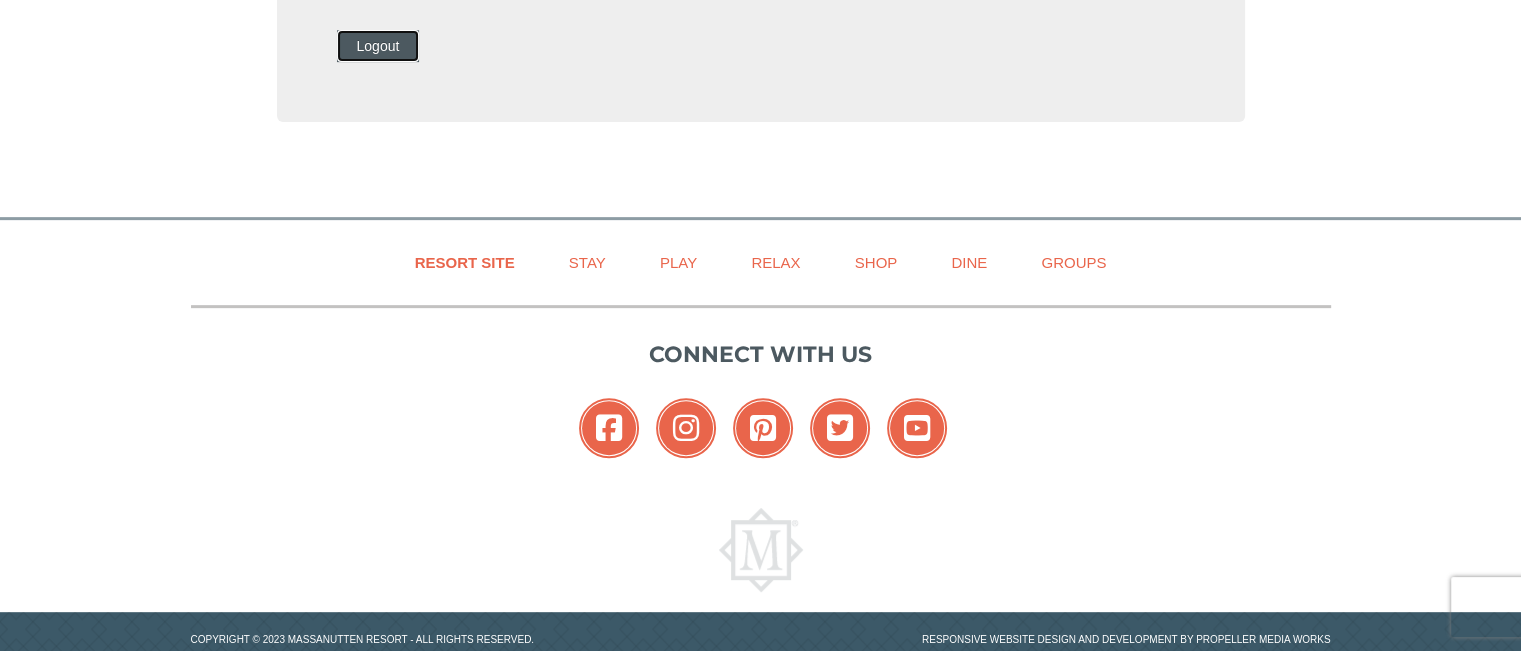 click on "Logout" at bounding box center [378, 46] 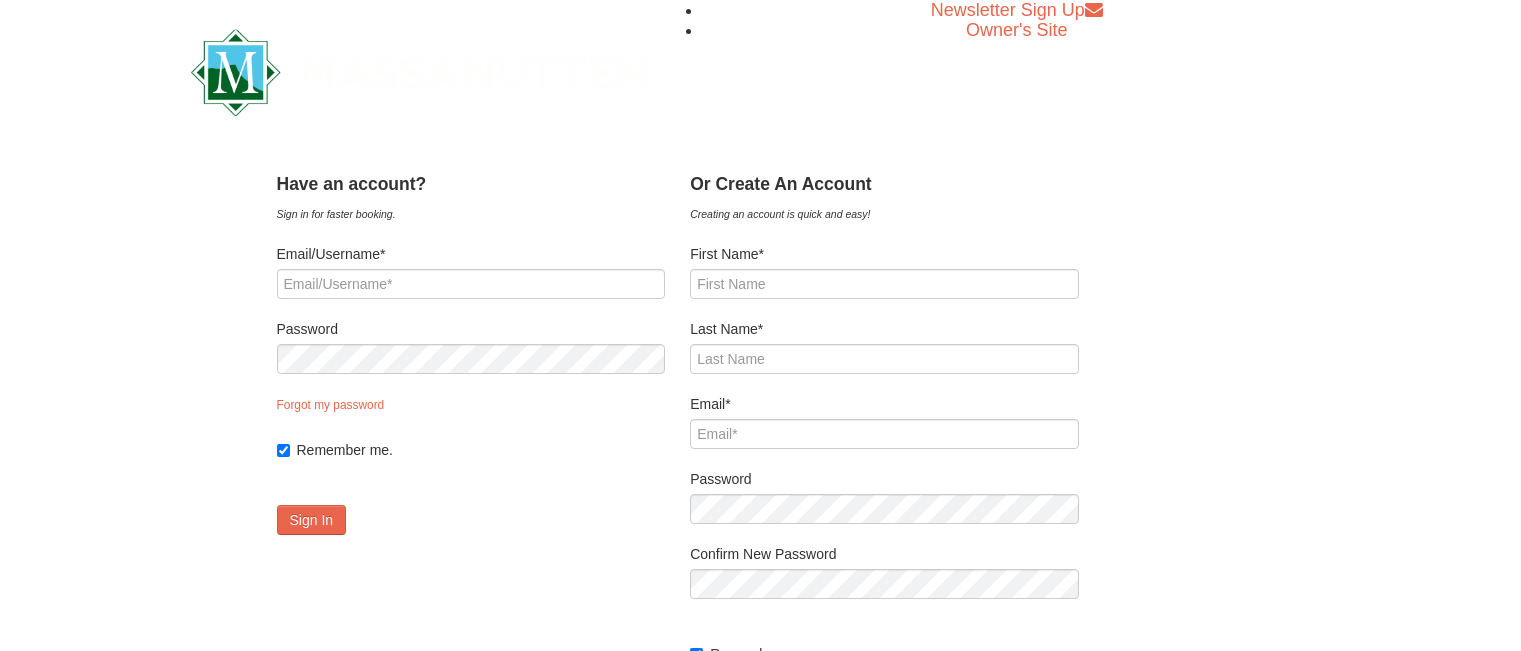 scroll, scrollTop: 0, scrollLeft: 0, axis: both 